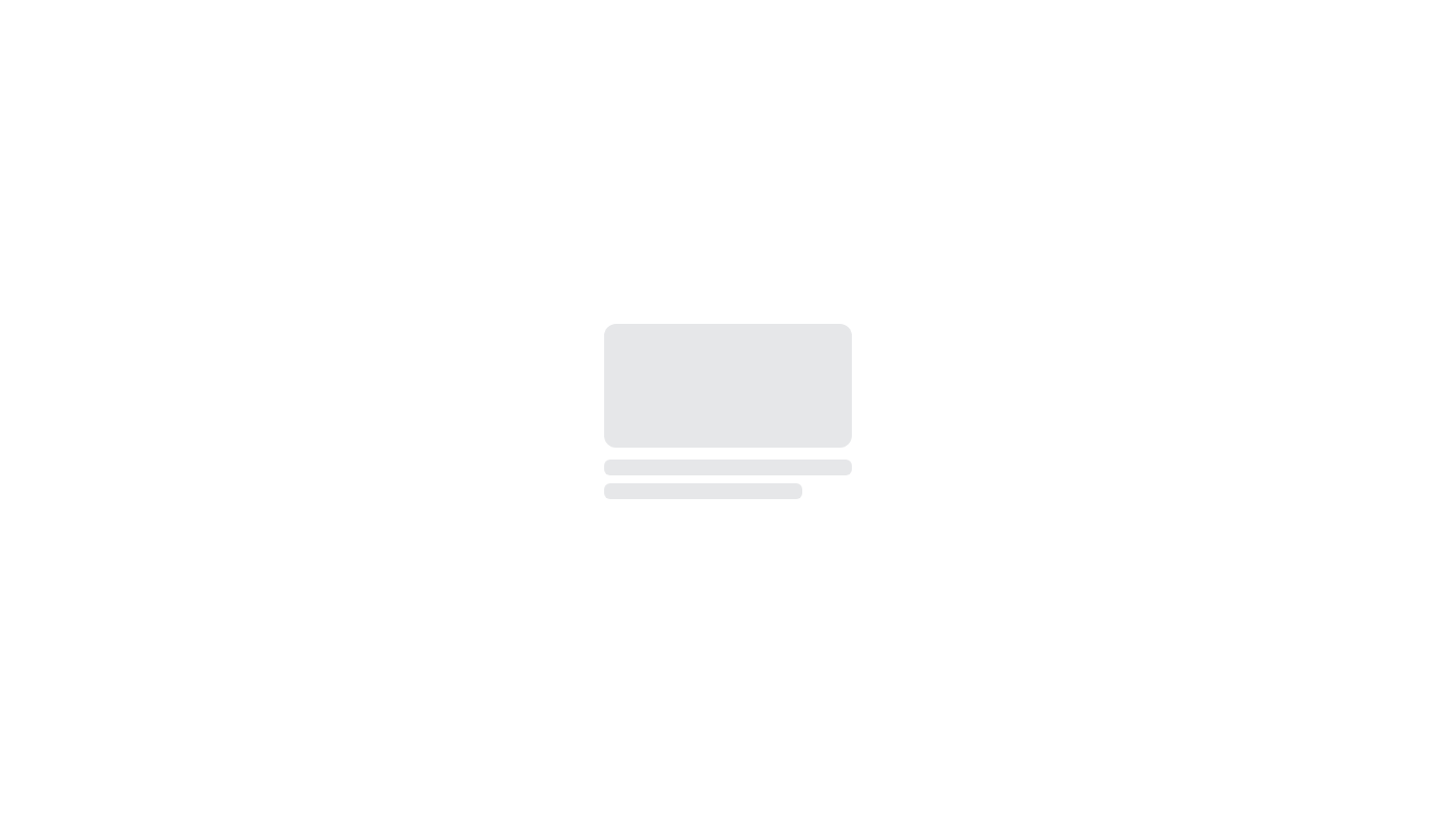 scroll, scrollTop: 0, scrollLeft: 0, axis: both 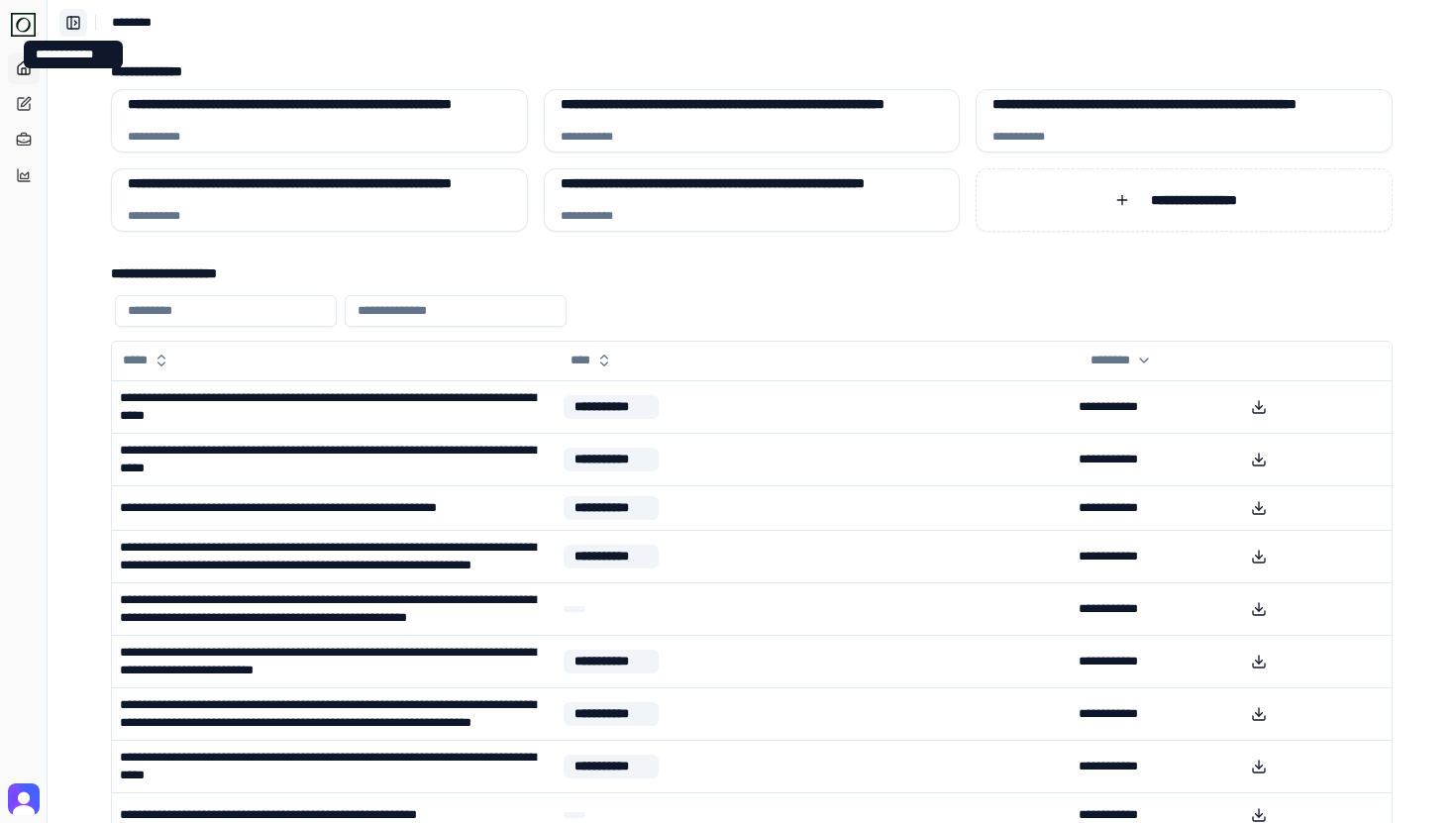 click on "**********" at bounding box center [73, 23] 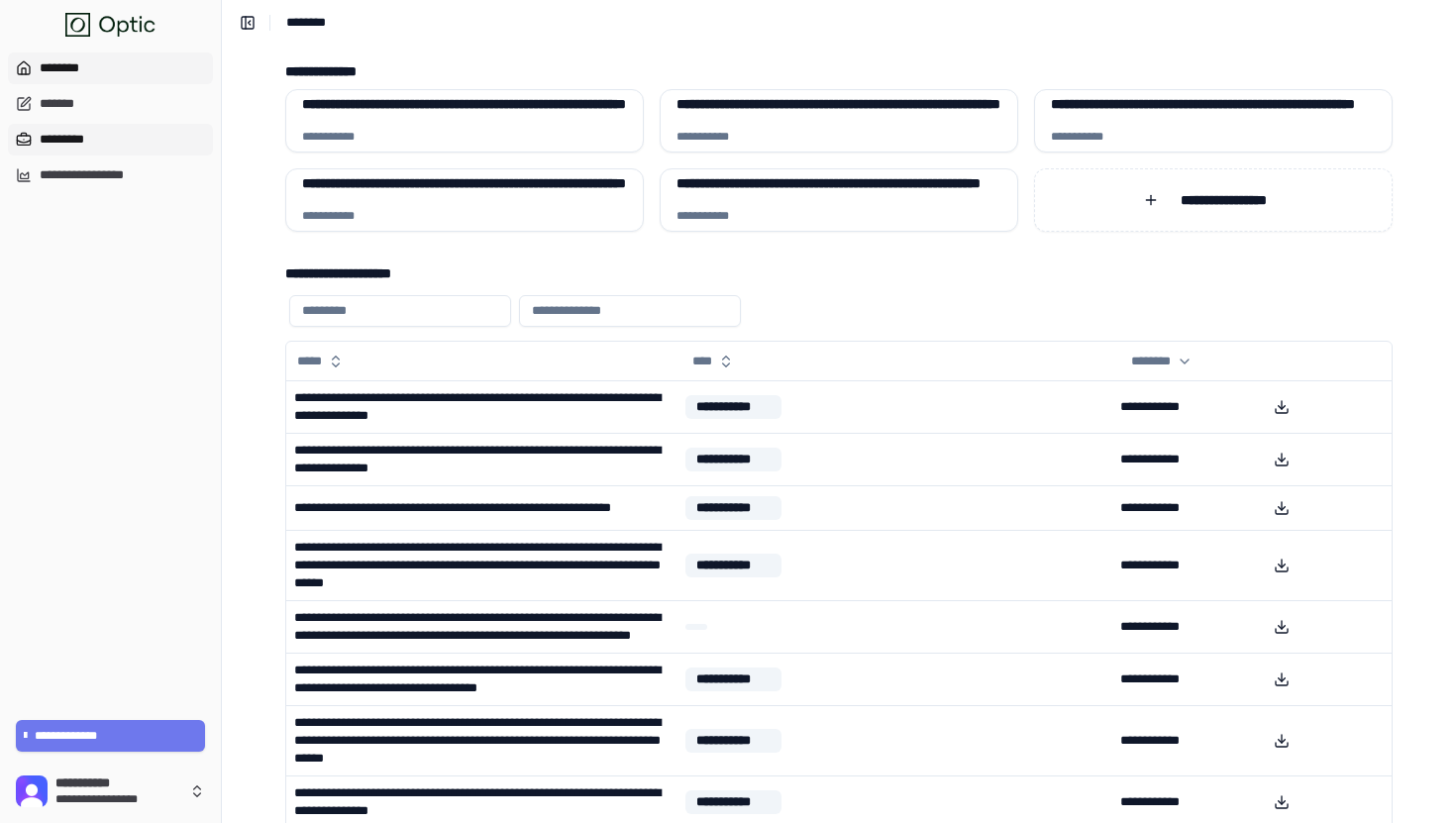 click on "*********" at bounding box center [110, 140] 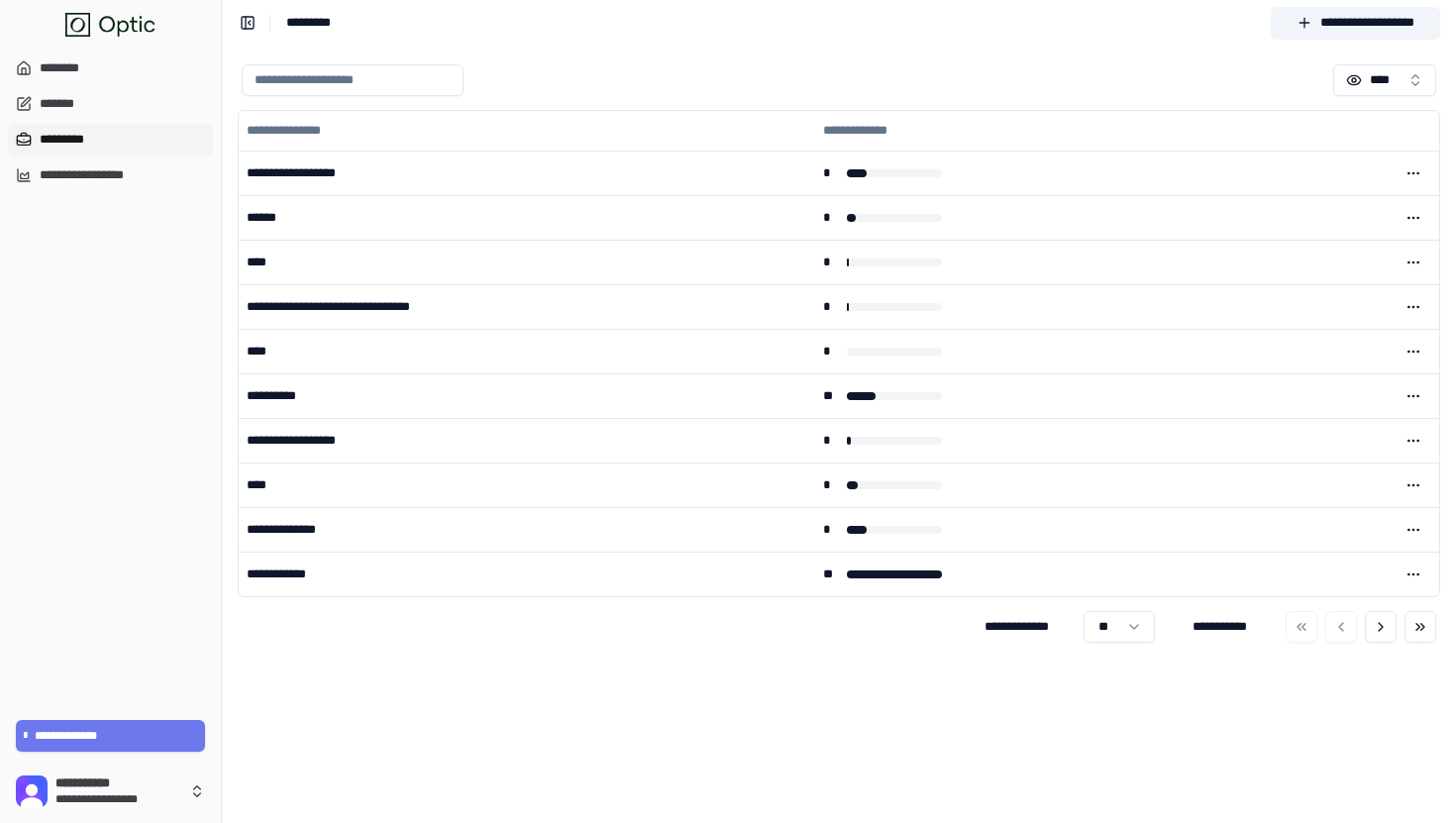 click at bounding box center [353, 80] 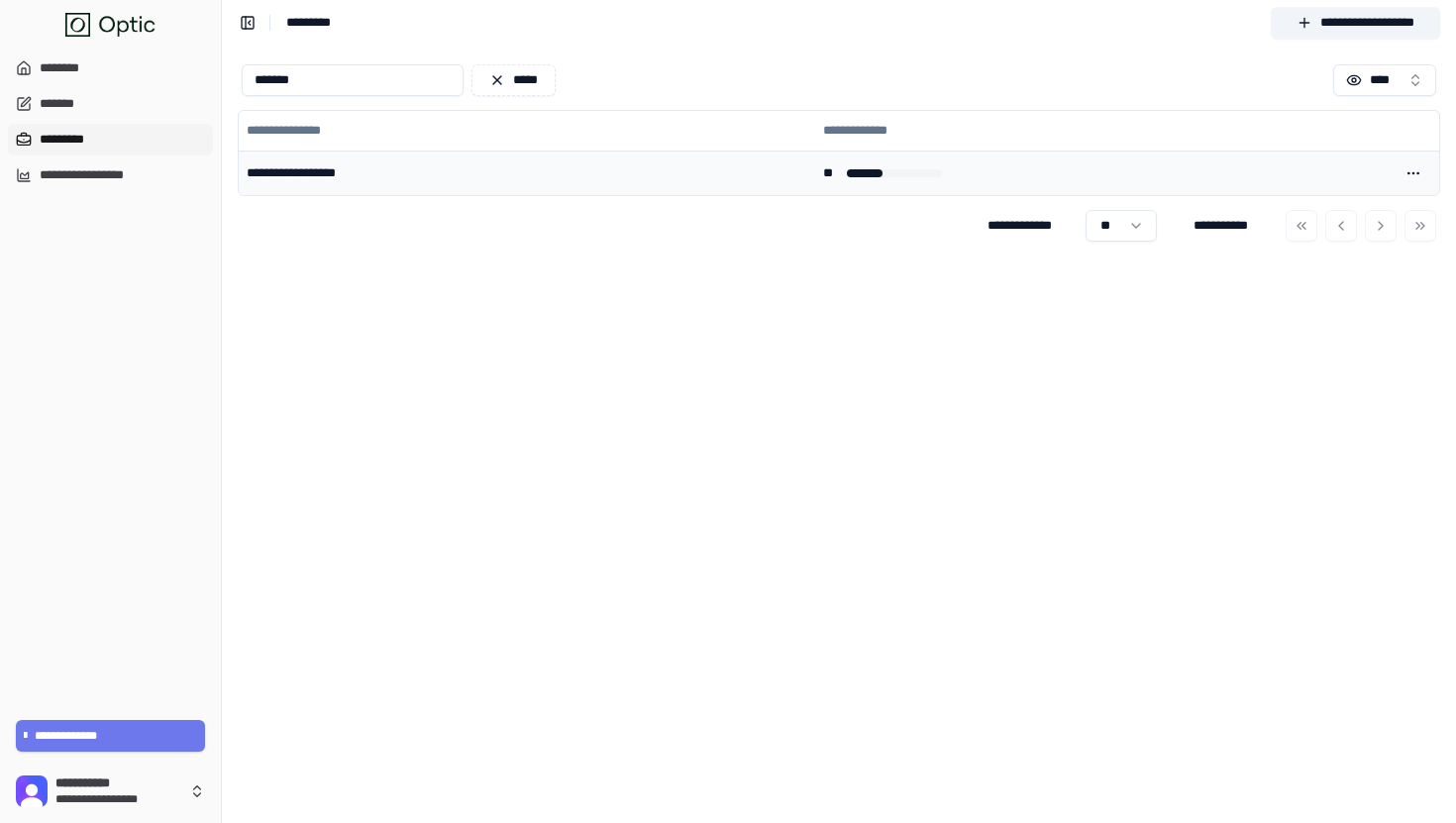 type on "*******" 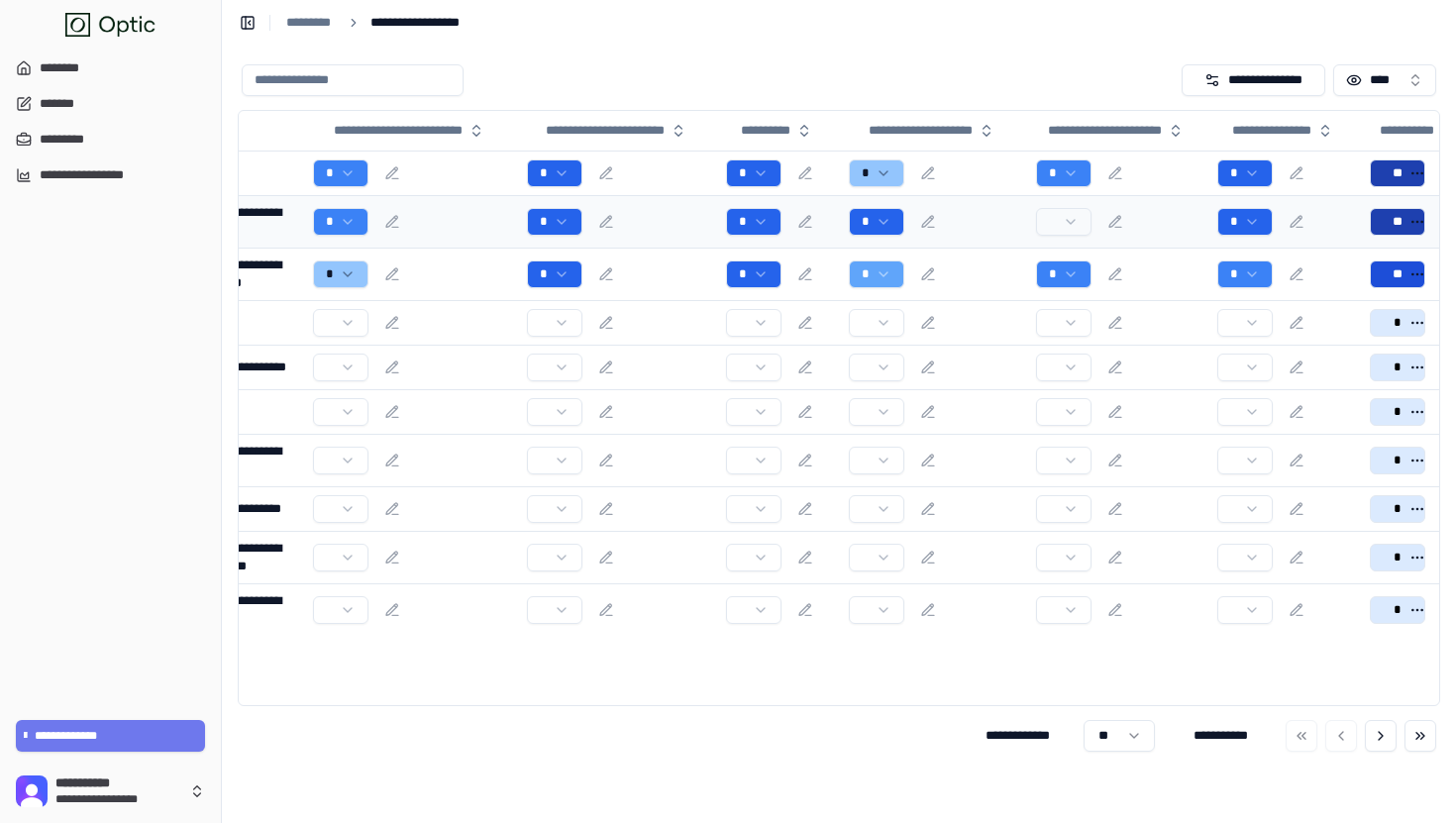 scroll, scrollTop: 0, scrollLeft: 191, axis: horizontal 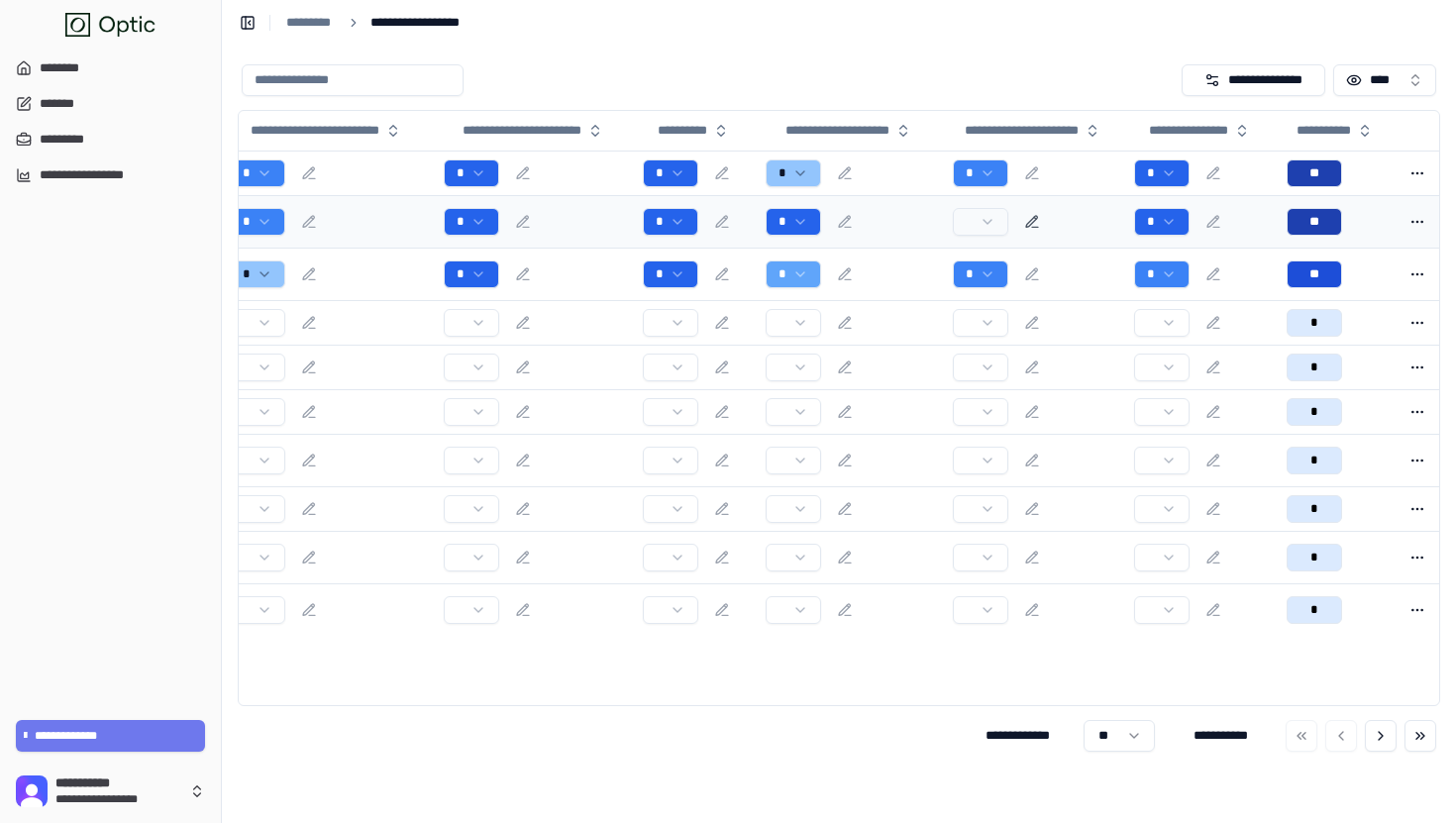 click 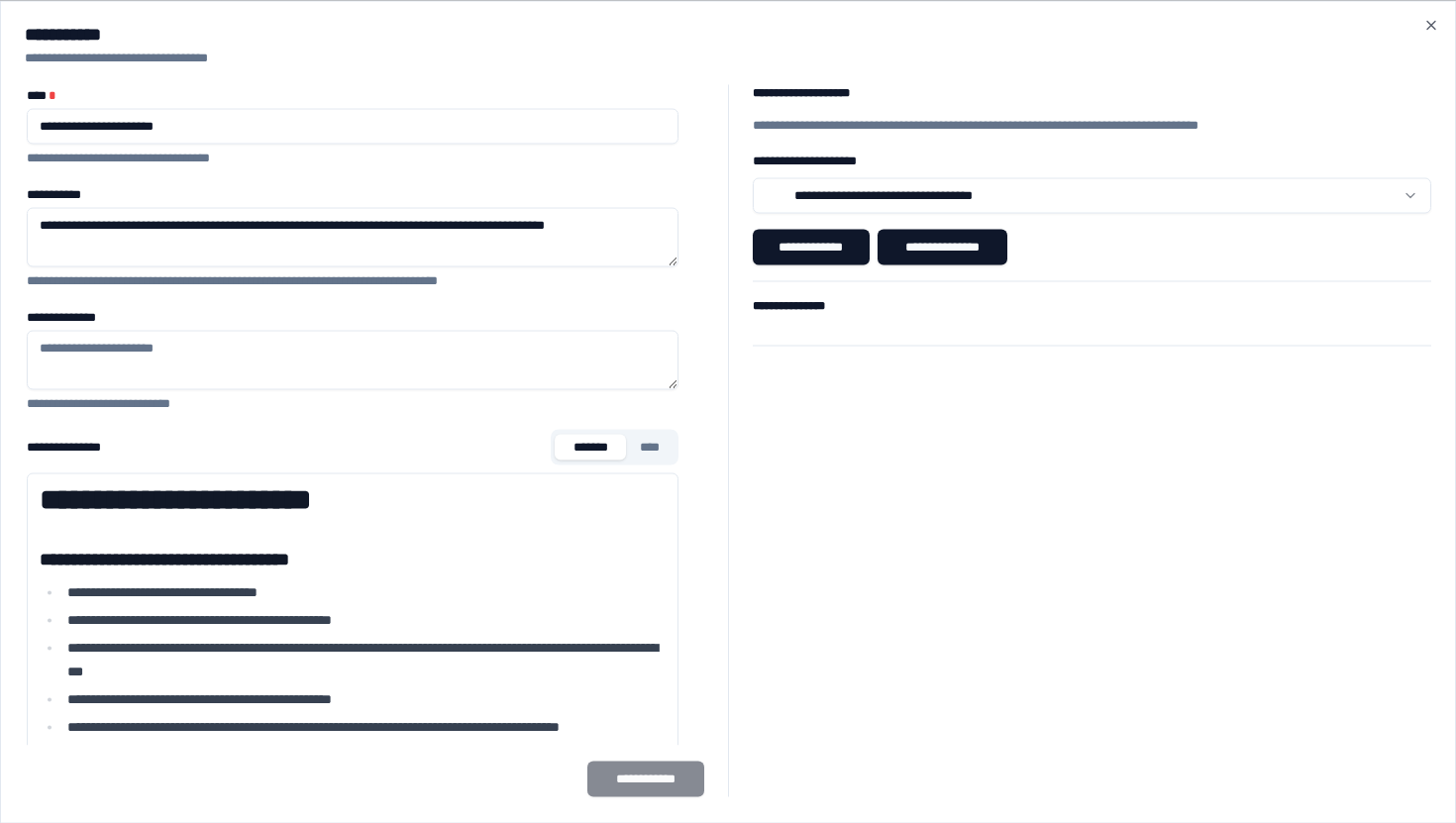 click on "**********" at bounding box center [1092, 313] 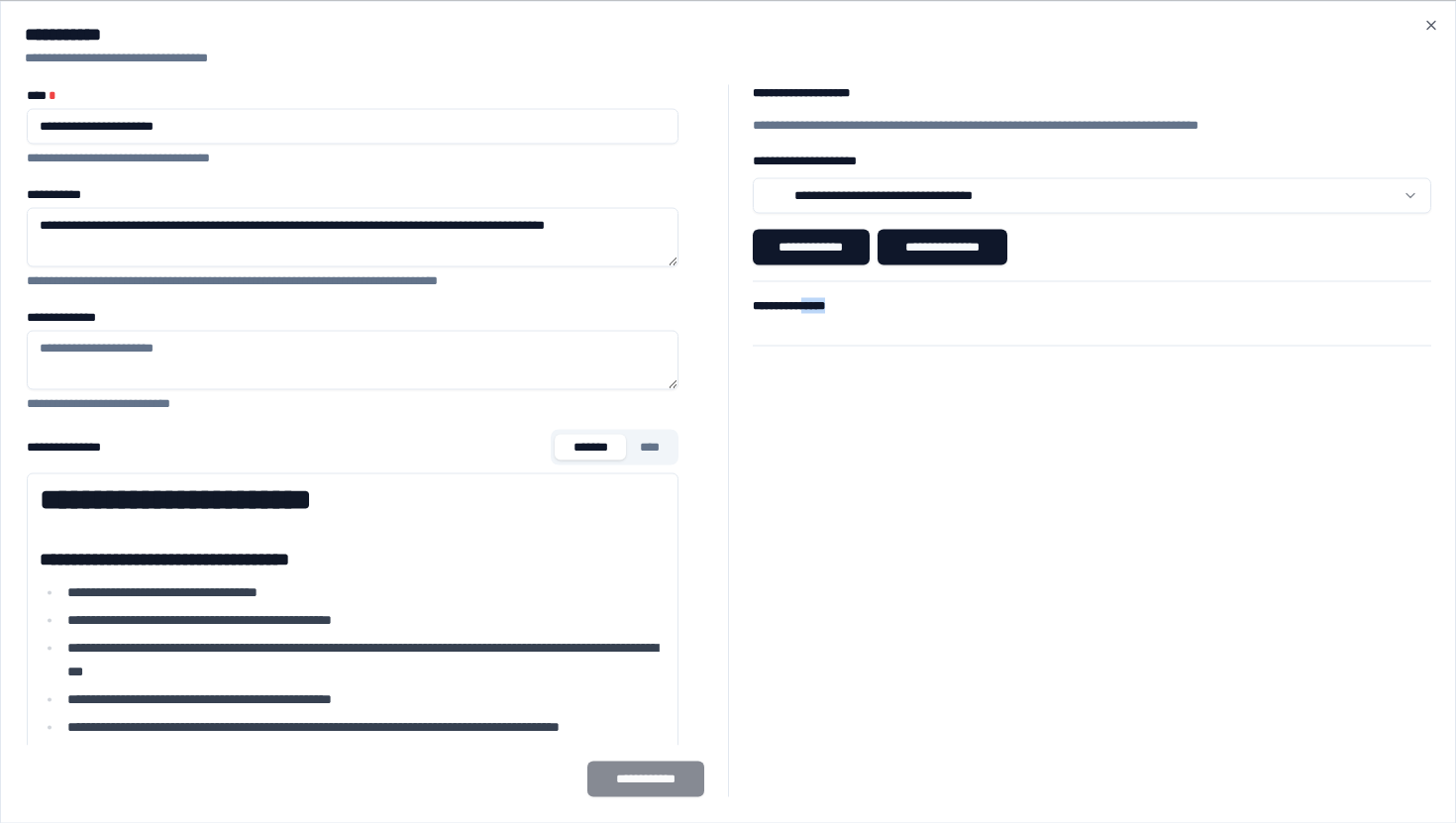 drag, startPoint x: 821, startPoint y: 313, endPoint x: 957, endPoint y: 354, distance: 142.0458 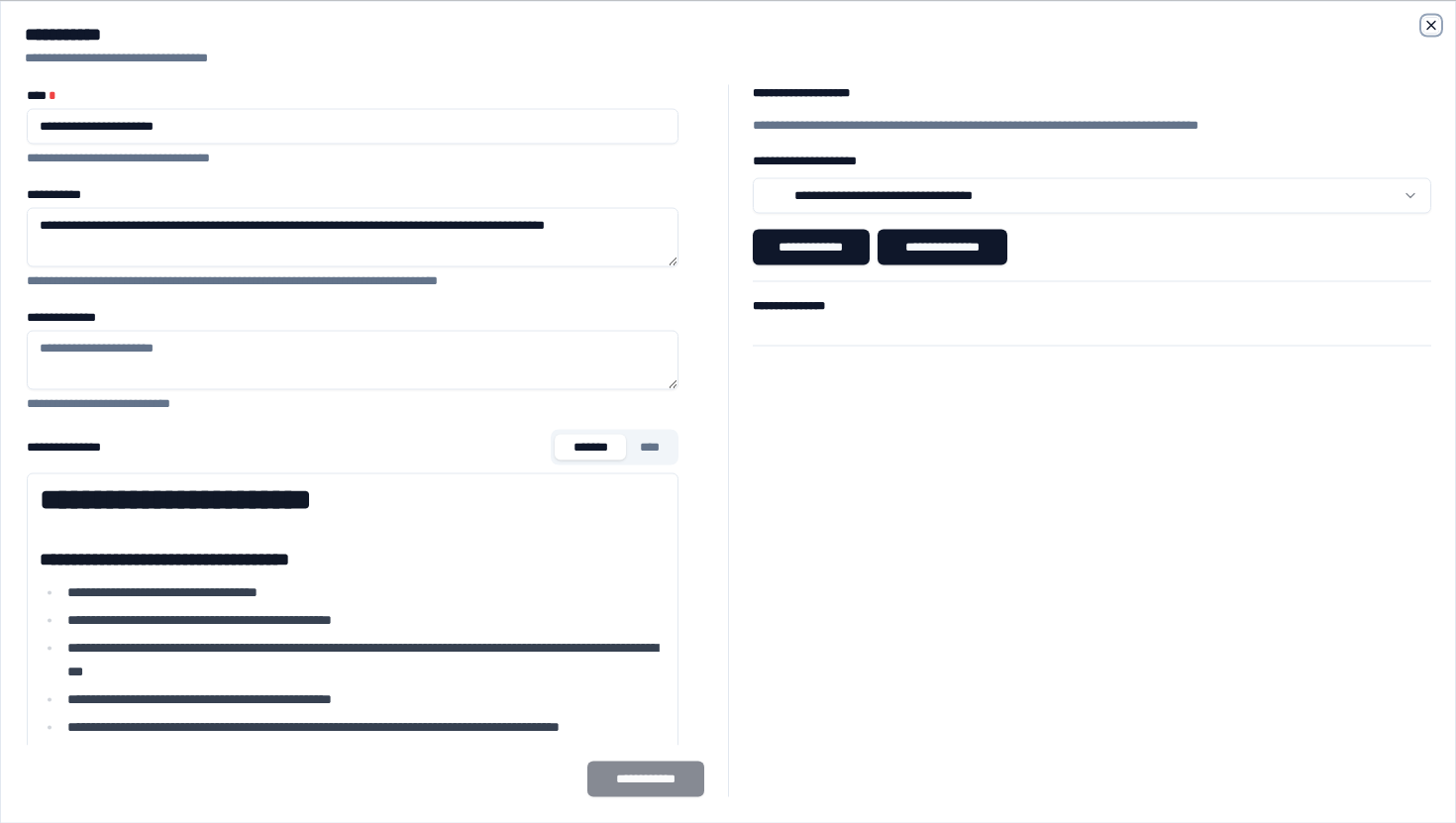 click 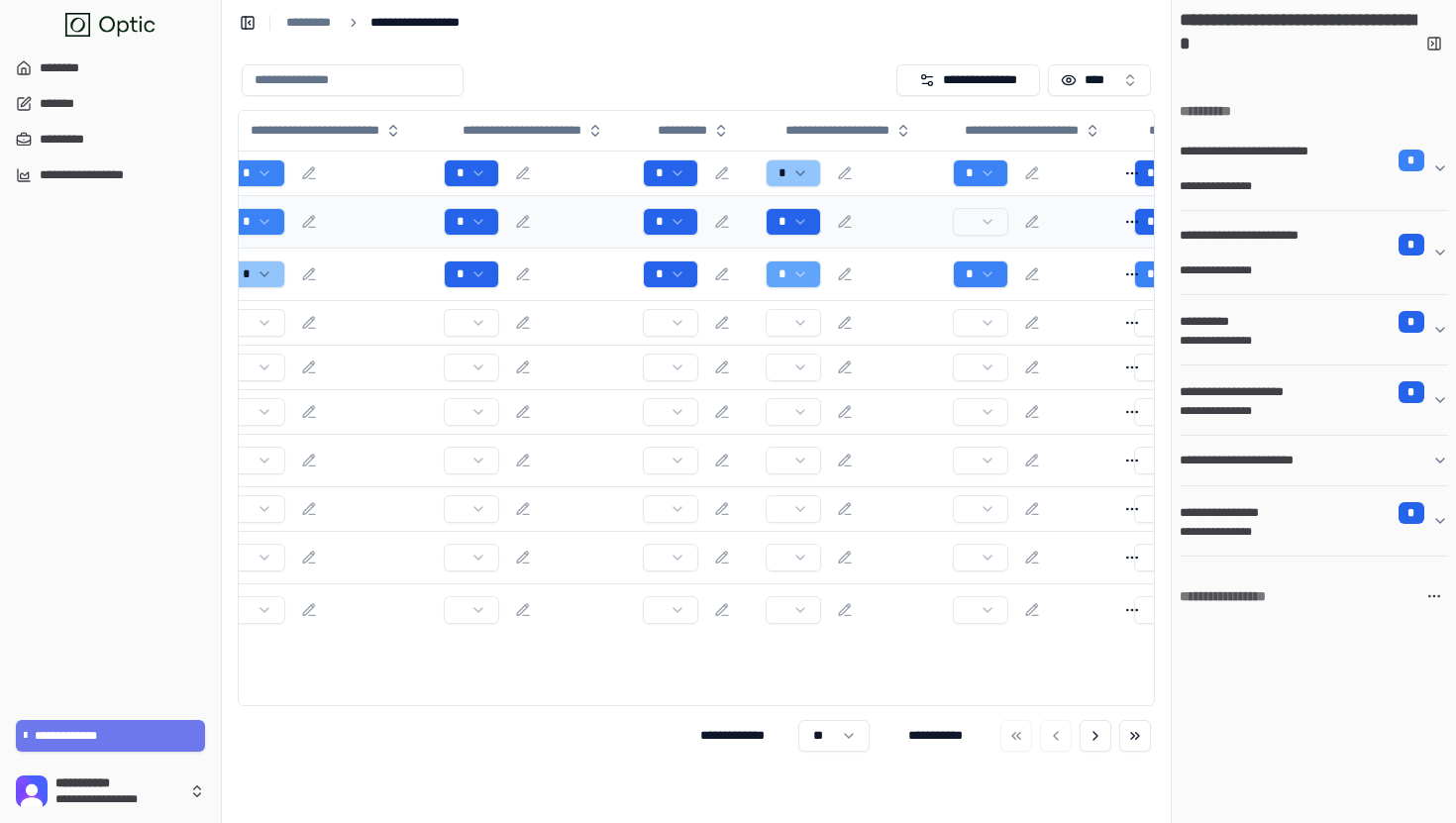 click on "*" at bounding box center [852, 222] 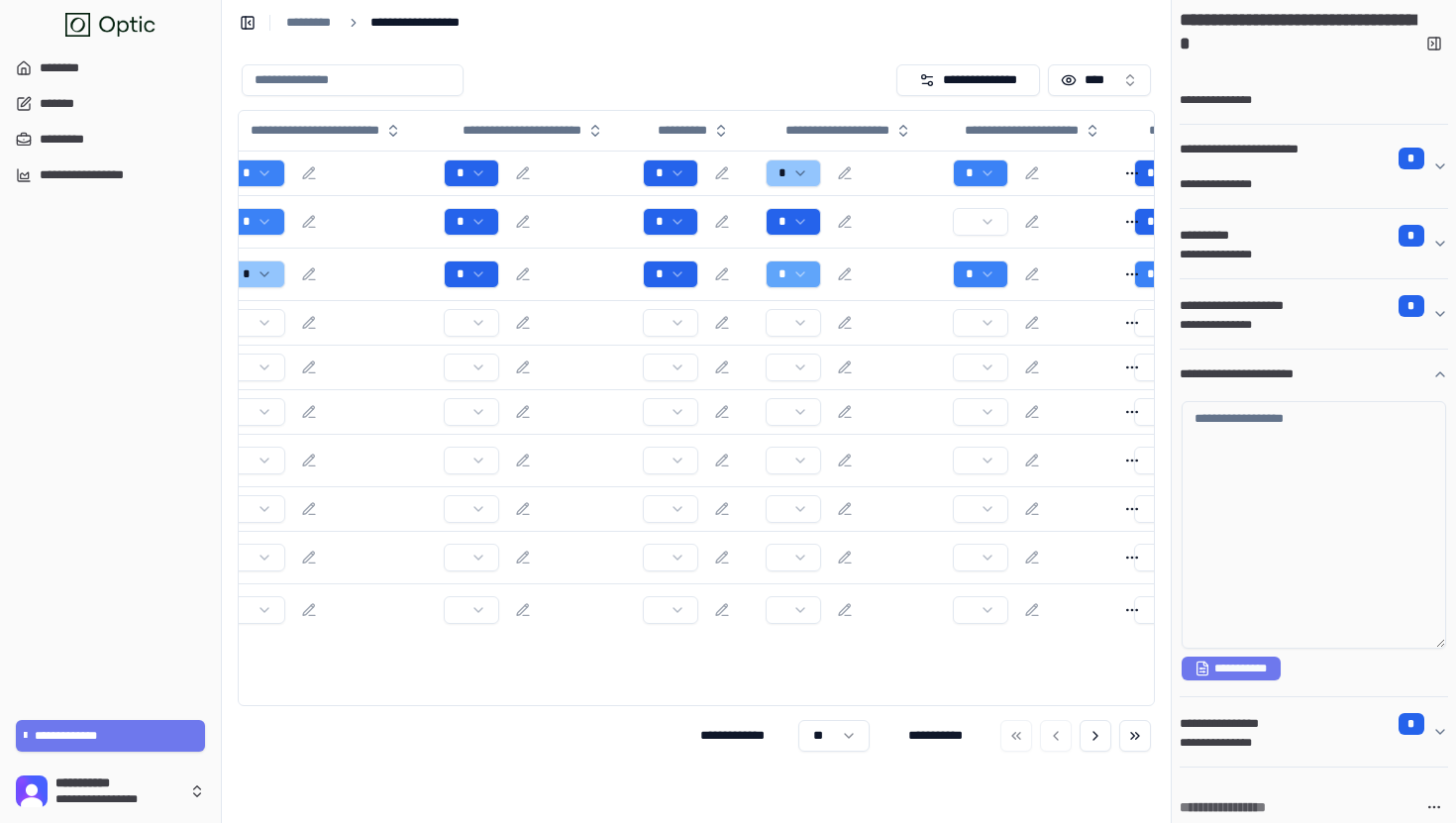 scroll, scrollTop: 94, scrollLeft: 0, axis: vertical 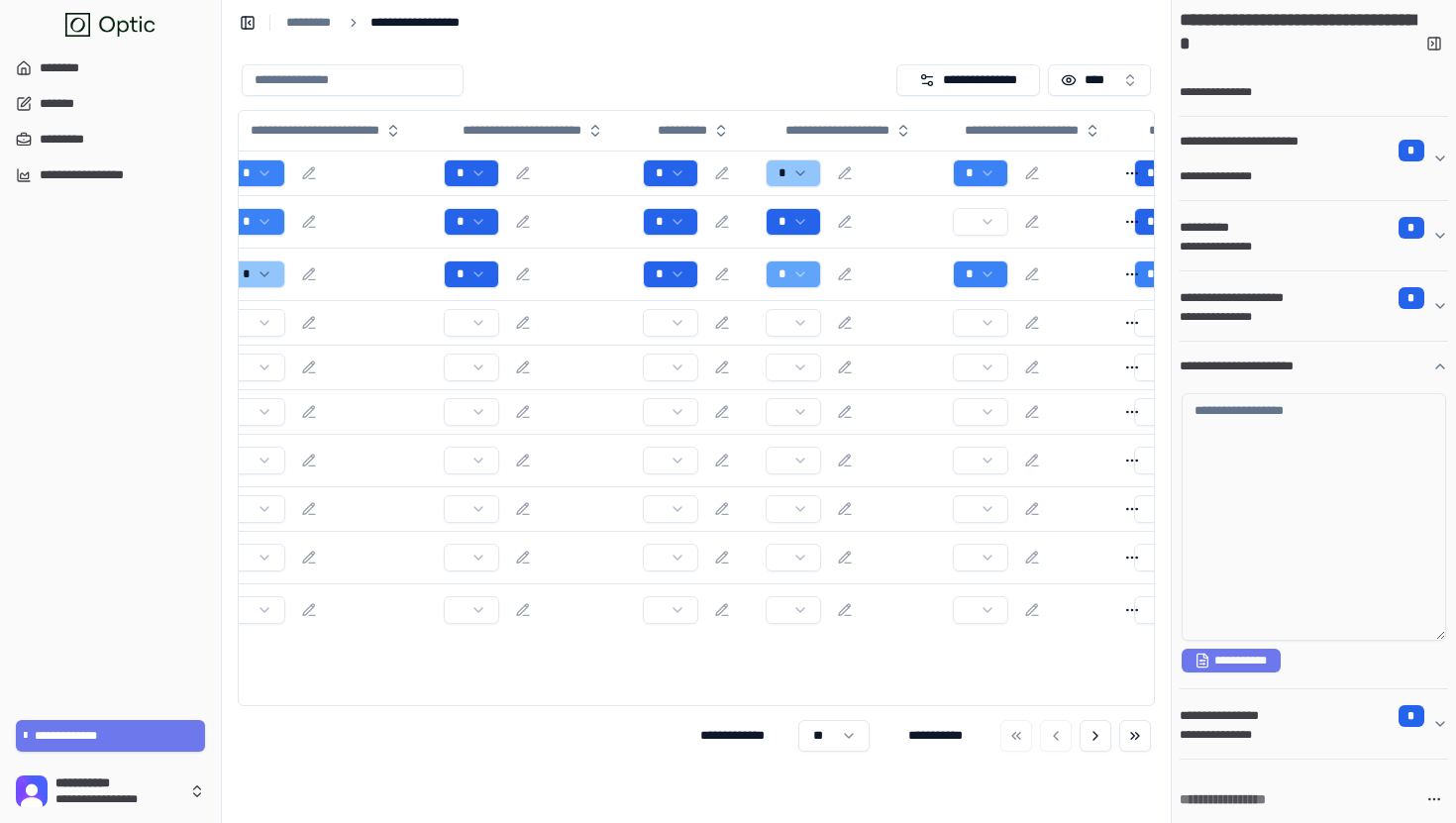 click on "**********" at bounding box center (1246, 366) 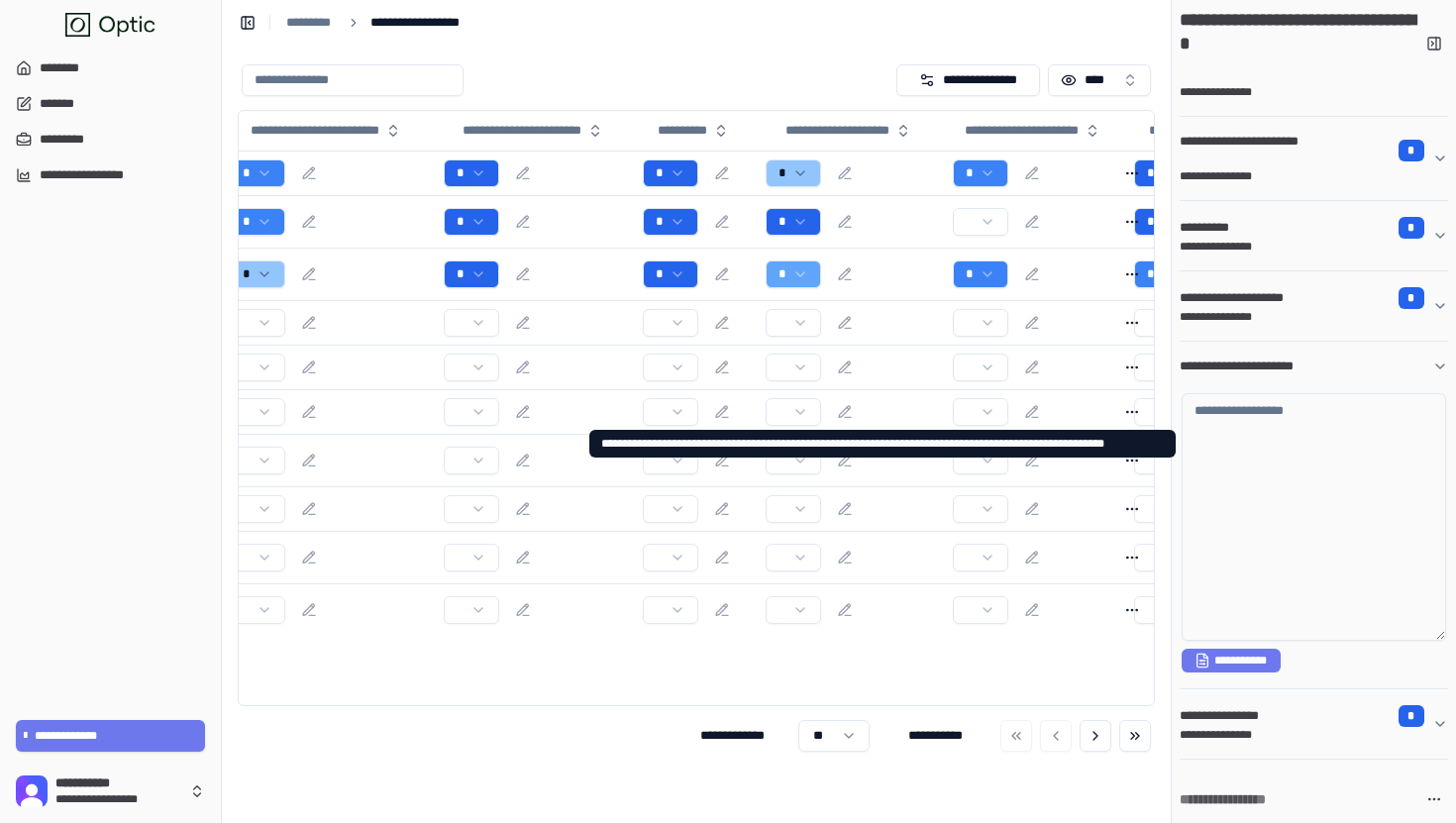 scroll, scrollTop: 0, scrollLeft: 0, axis: both 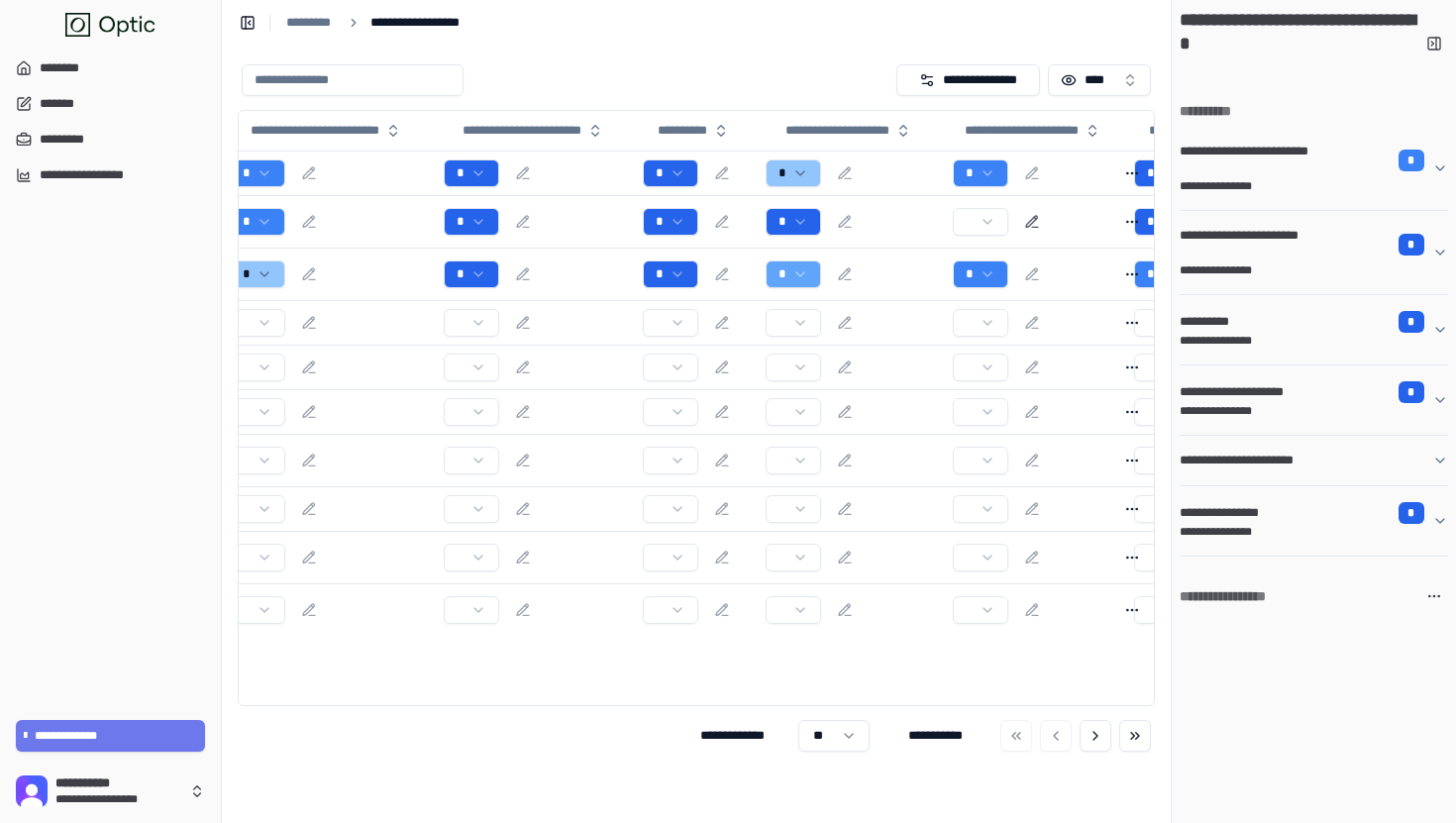 click 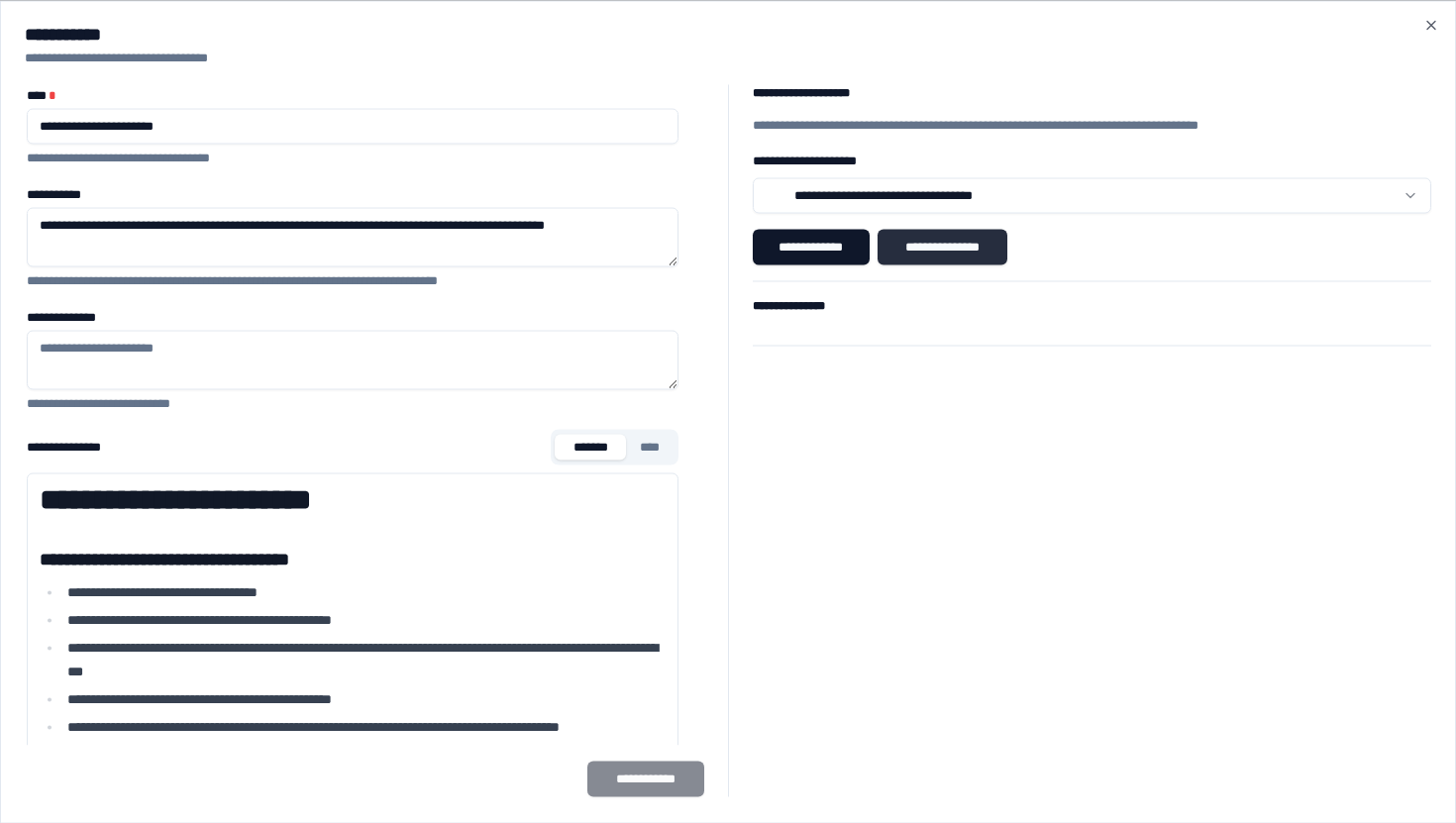 click on "**********" at bounding box center (942, 247) 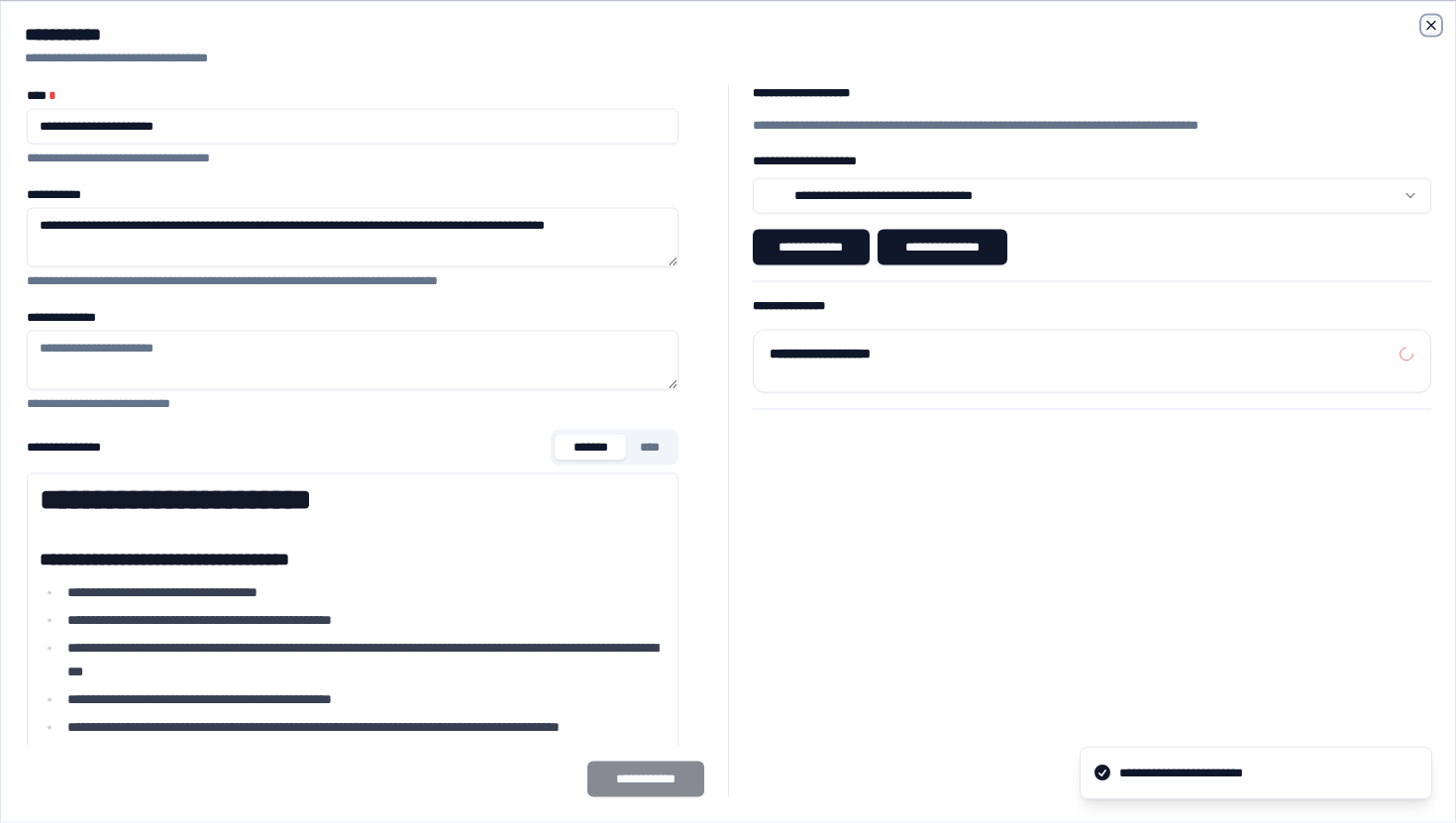 click 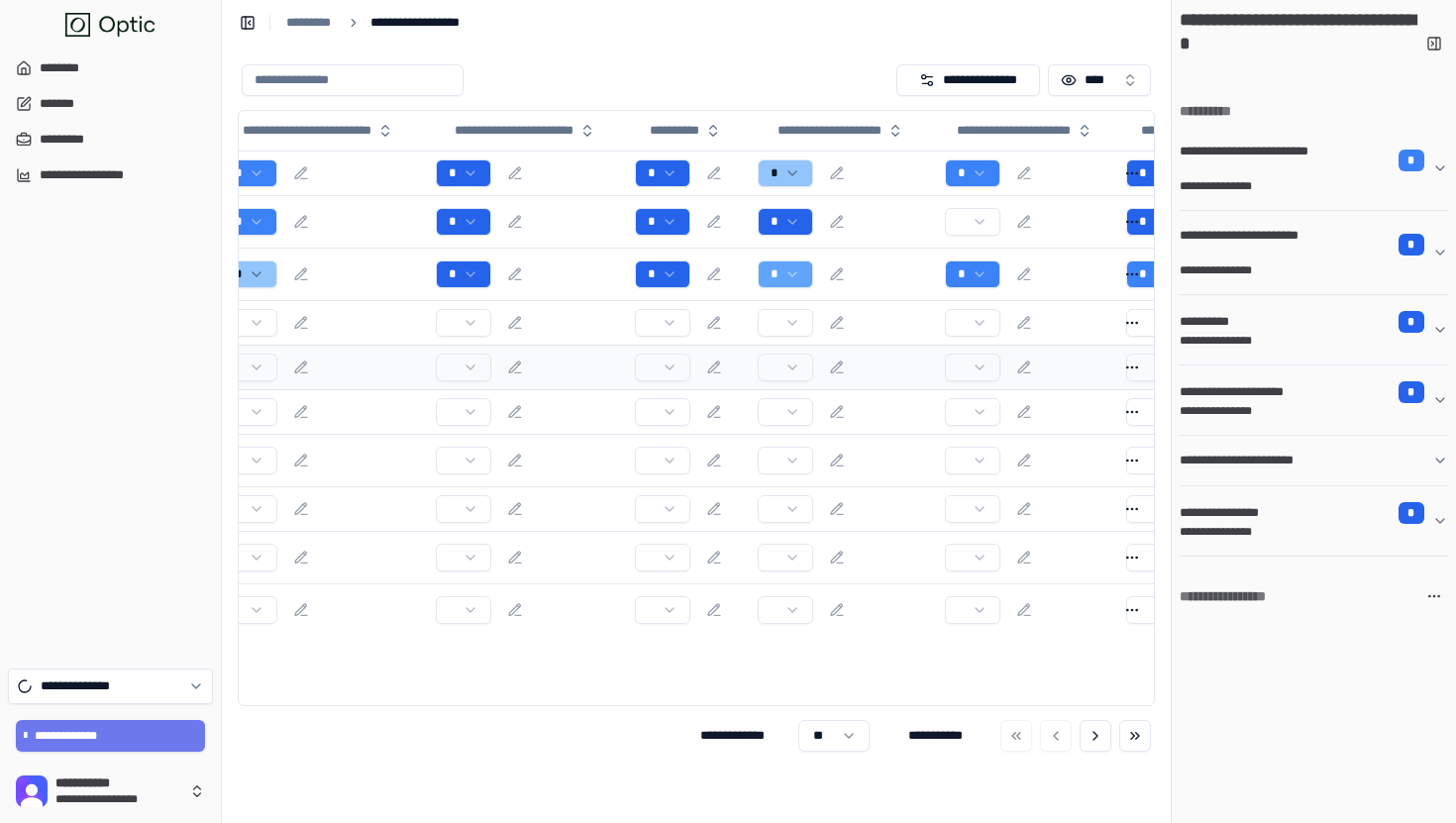 scroll, scrollTop: 0, scrollLeft: 0, axis: both 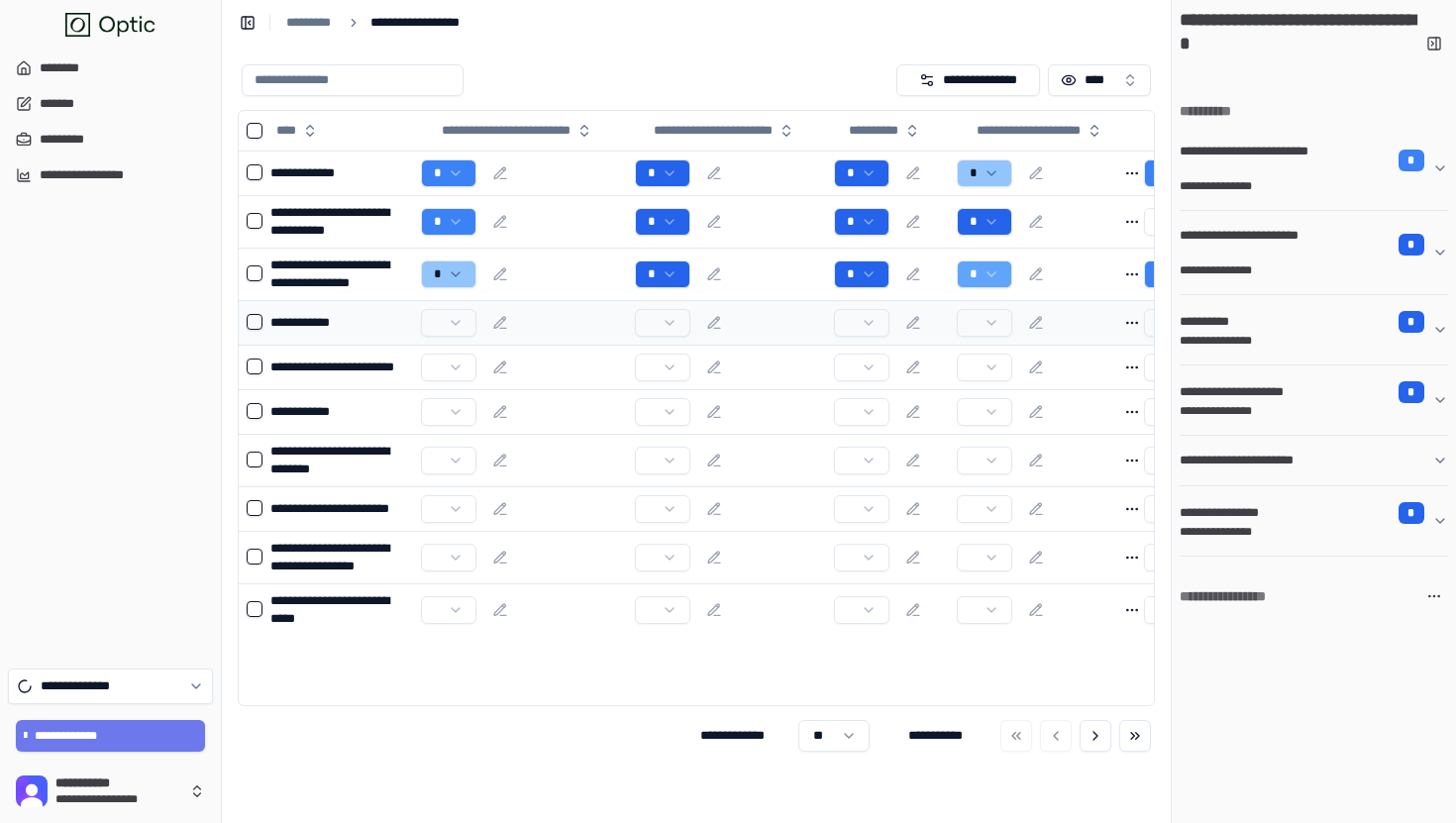 click at bounding box center [255, 322] 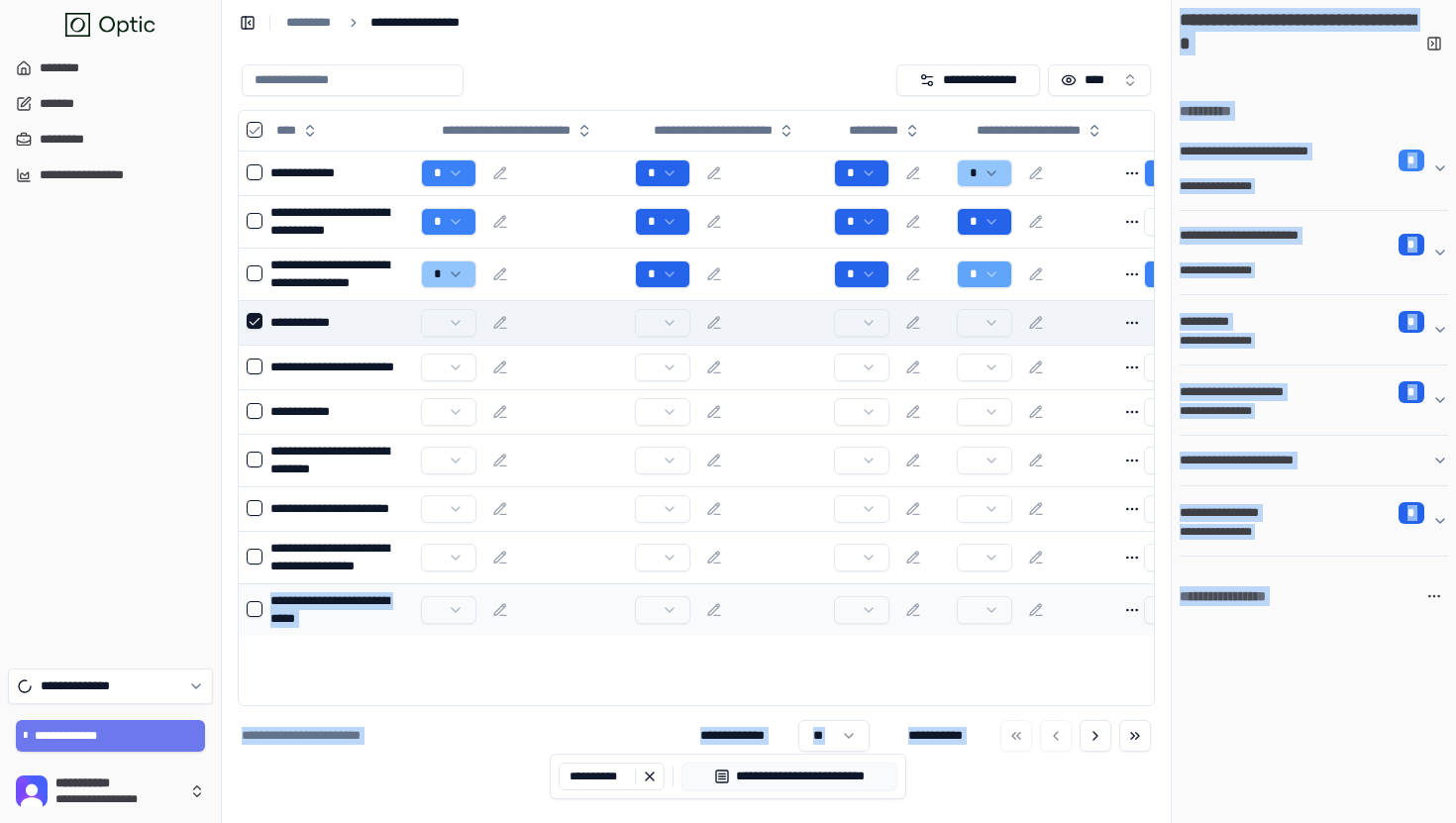click at bounding box center (251, 609) 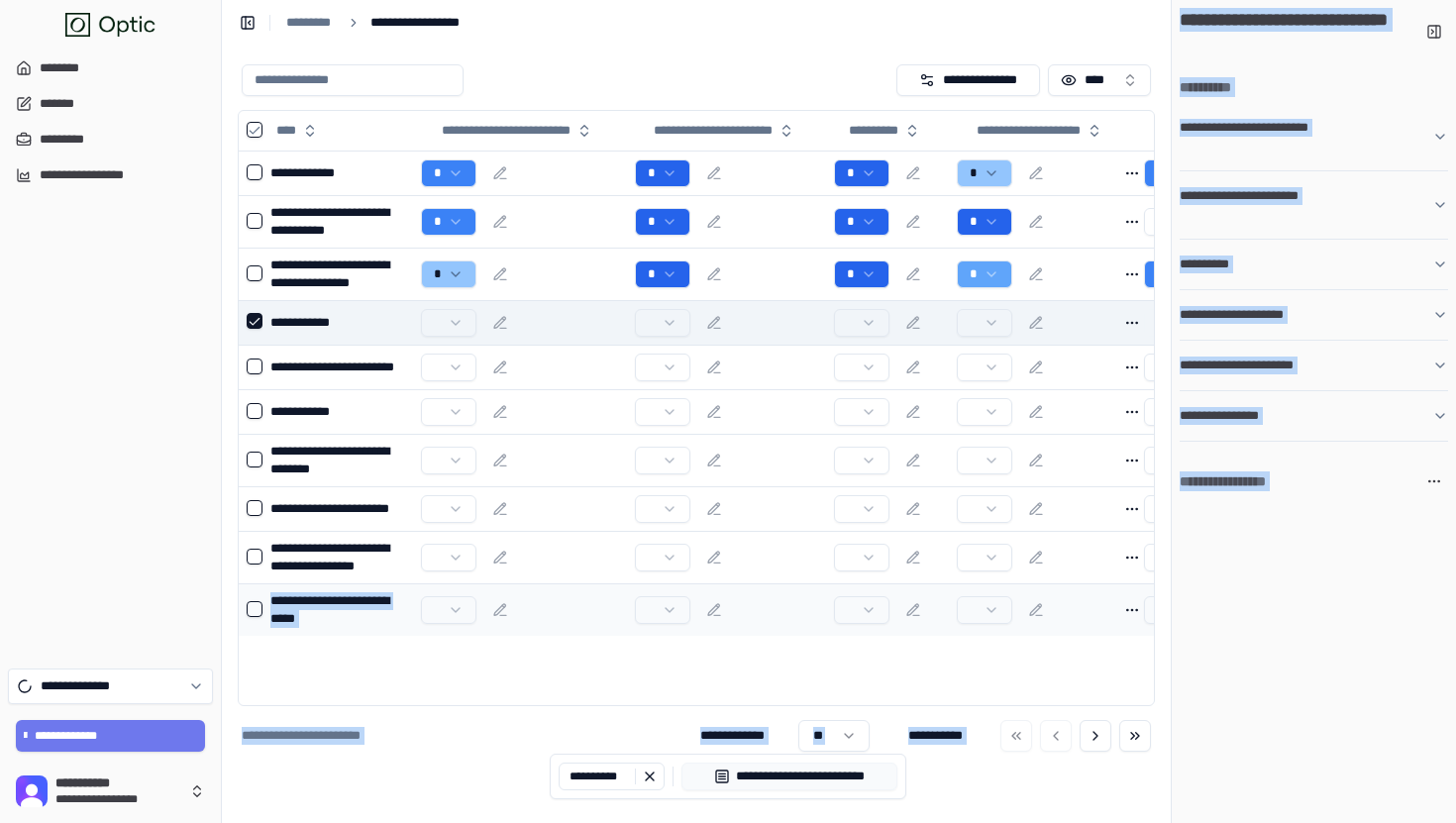 click at bounding box center [255, 609] 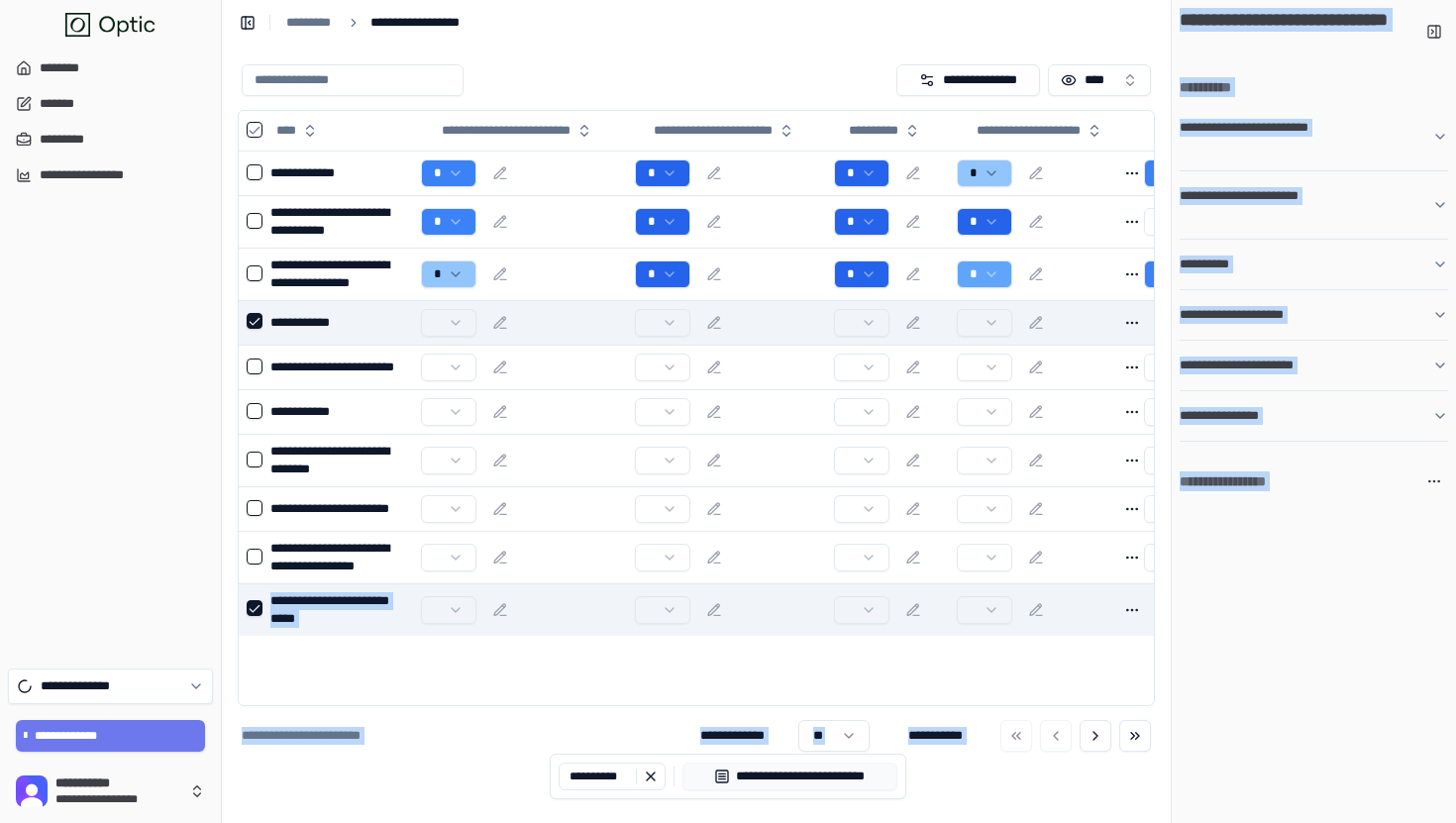 click on "**********" at bounding box center (696, 434) 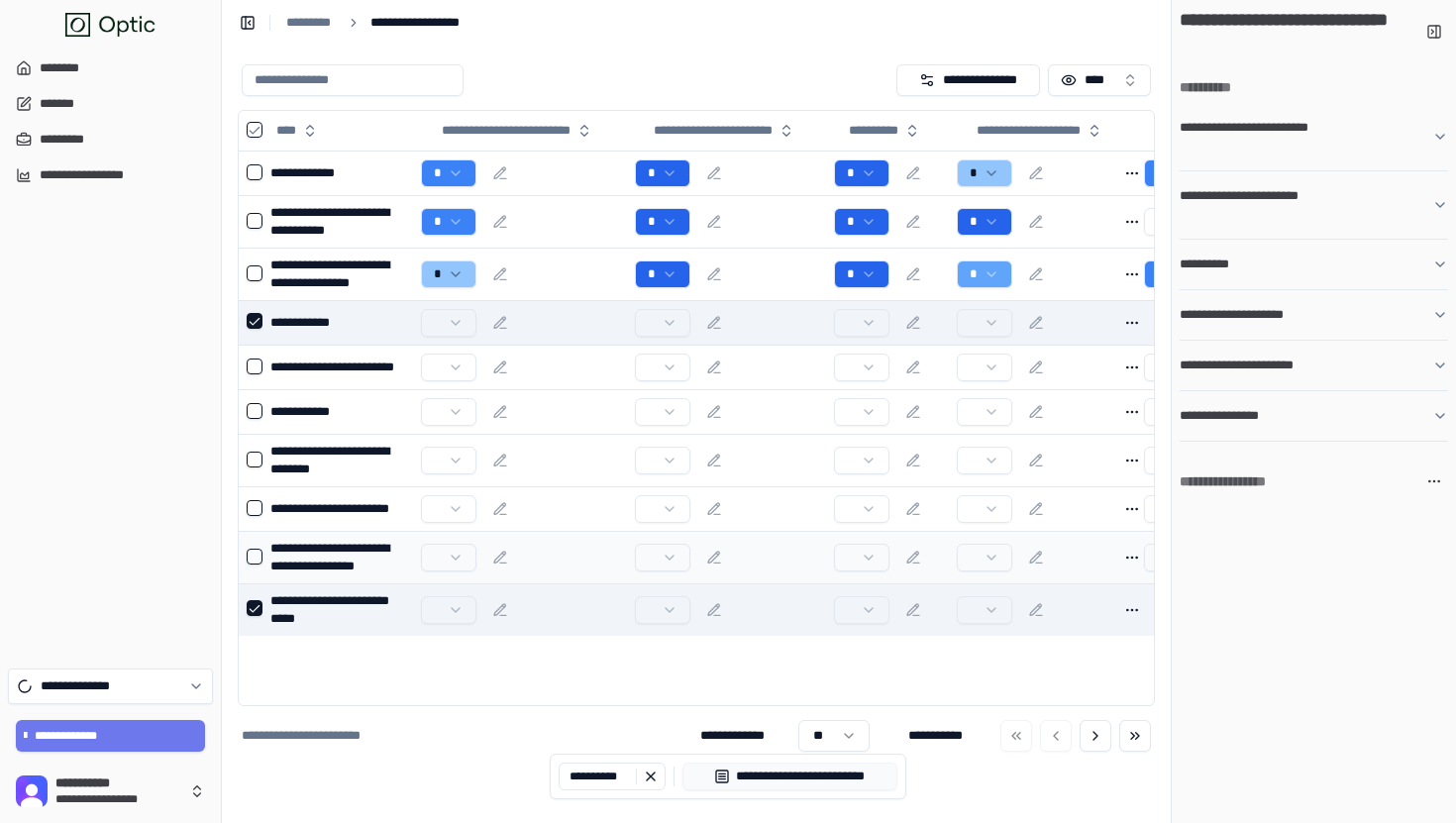 click at bounding box center (255, 557) 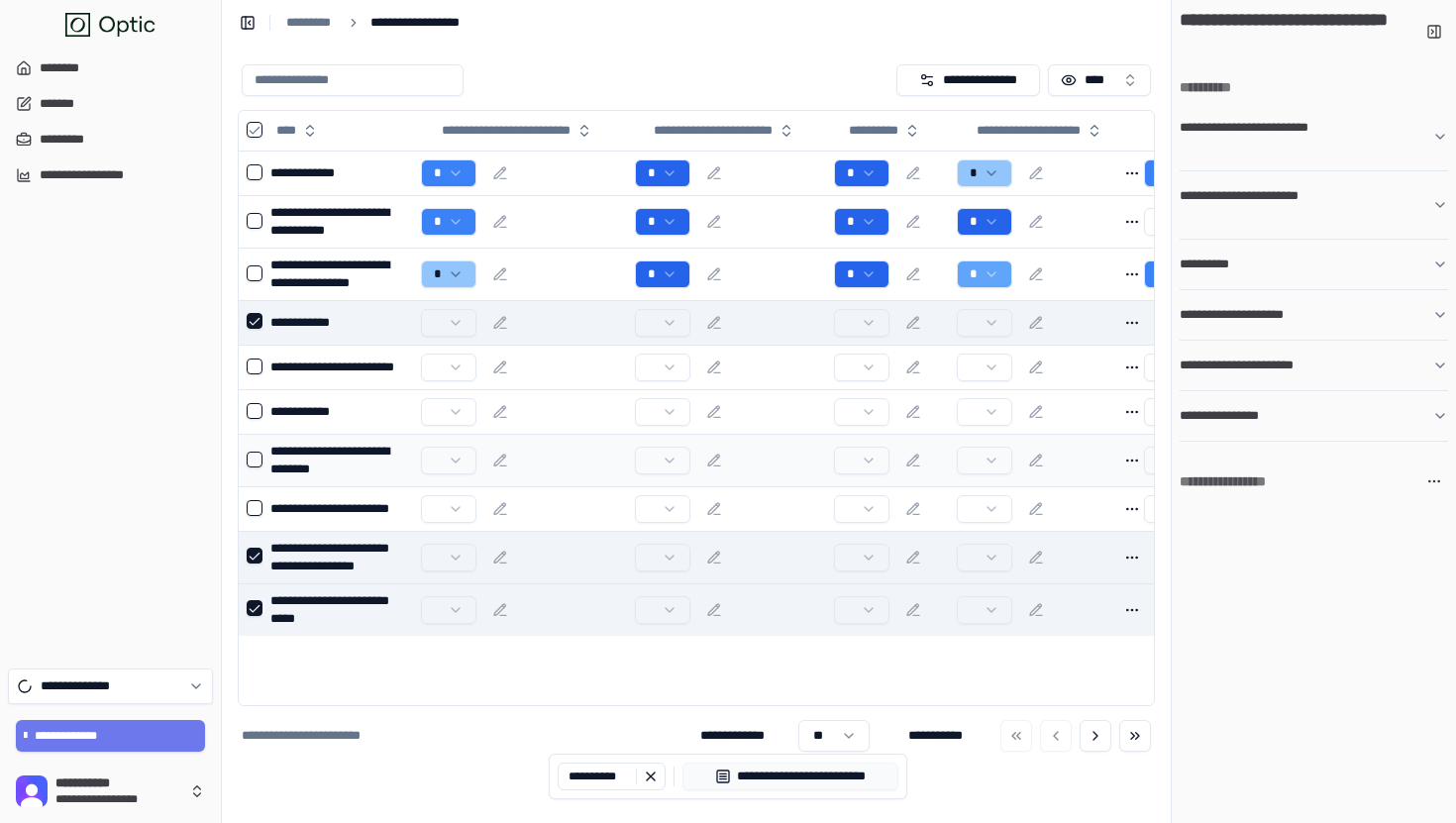 click at bounding box center [251, 460] 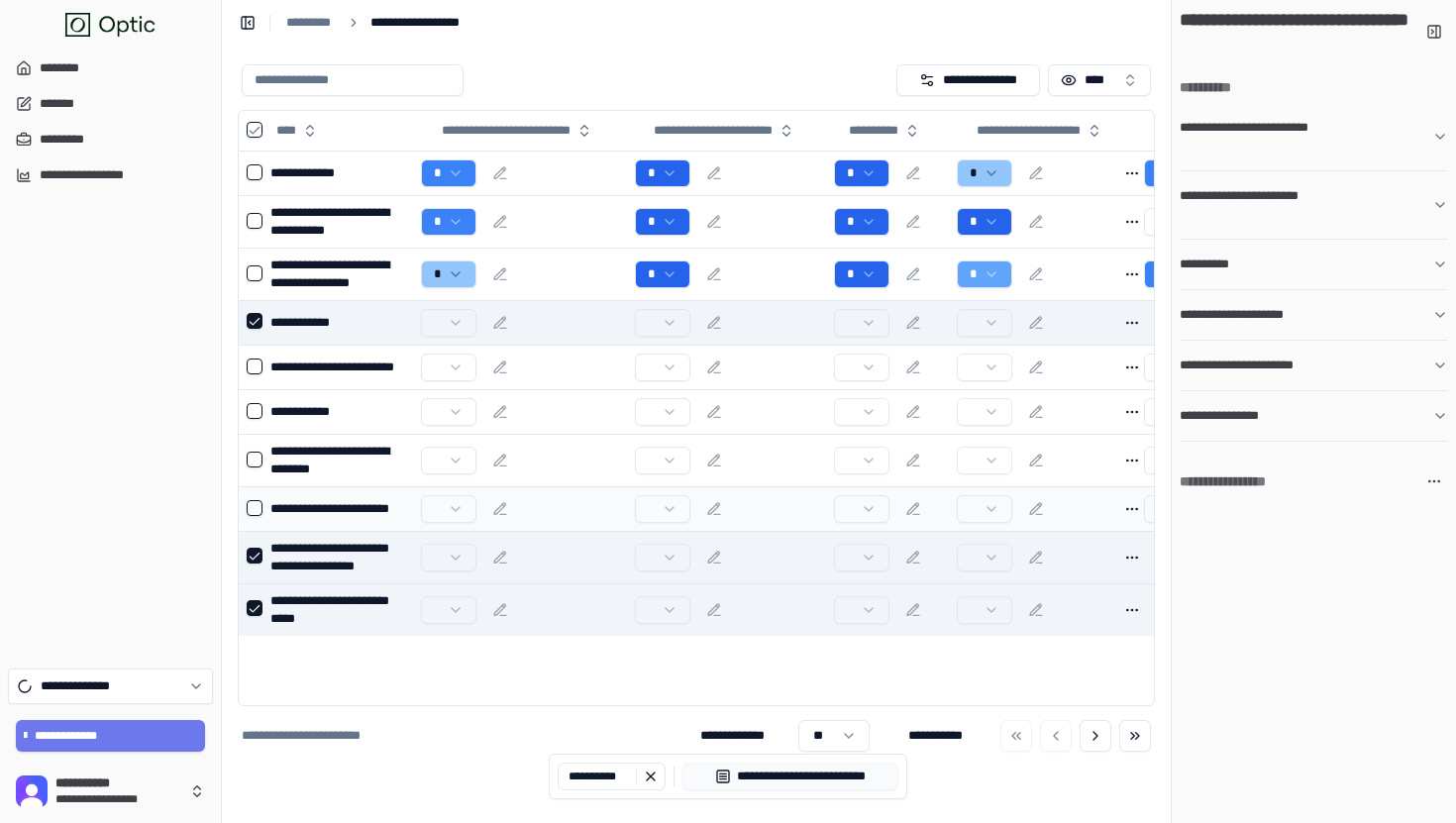 click at bounding box center (255, 508) 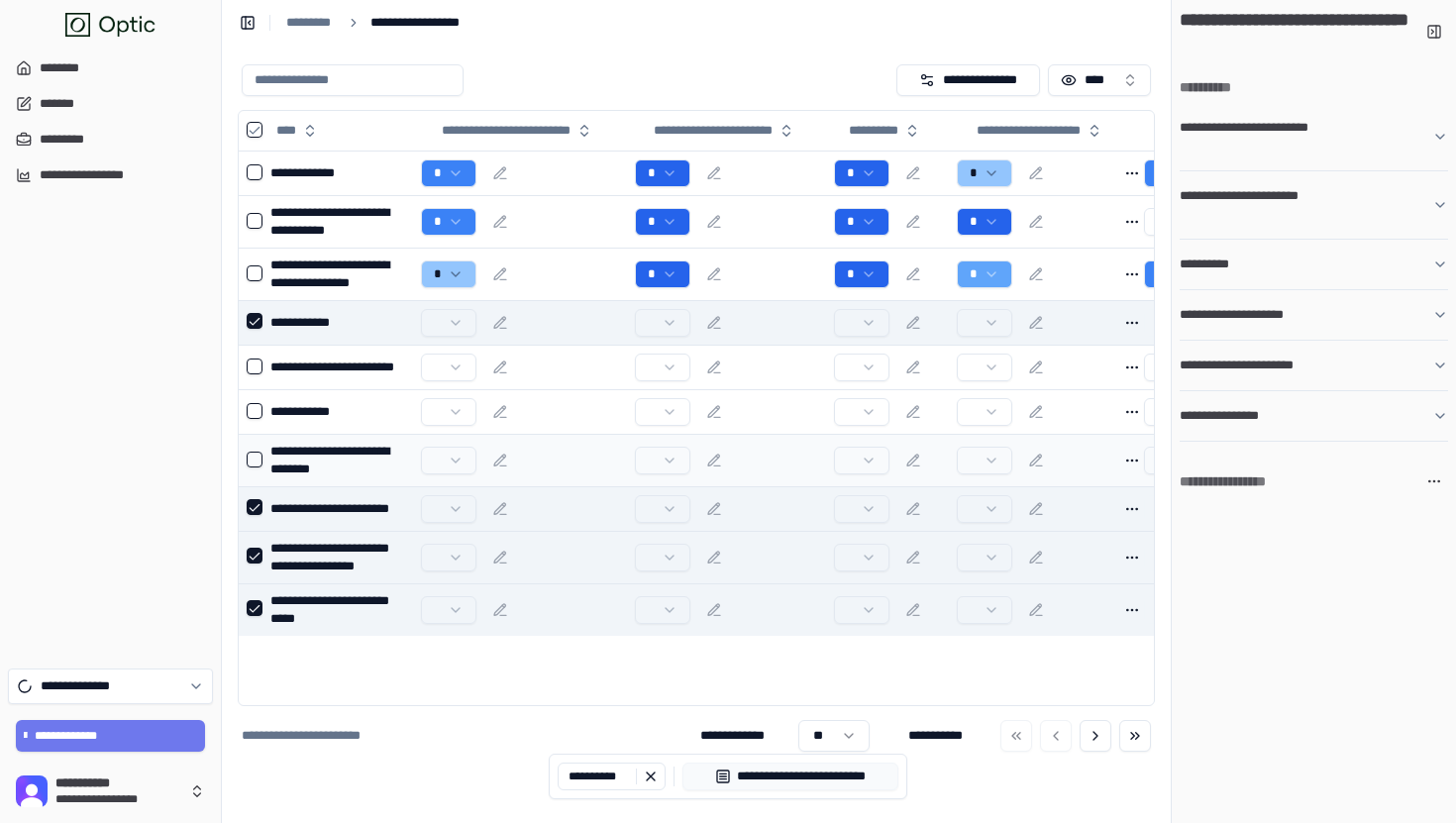 click at bounding box center [255, 460] 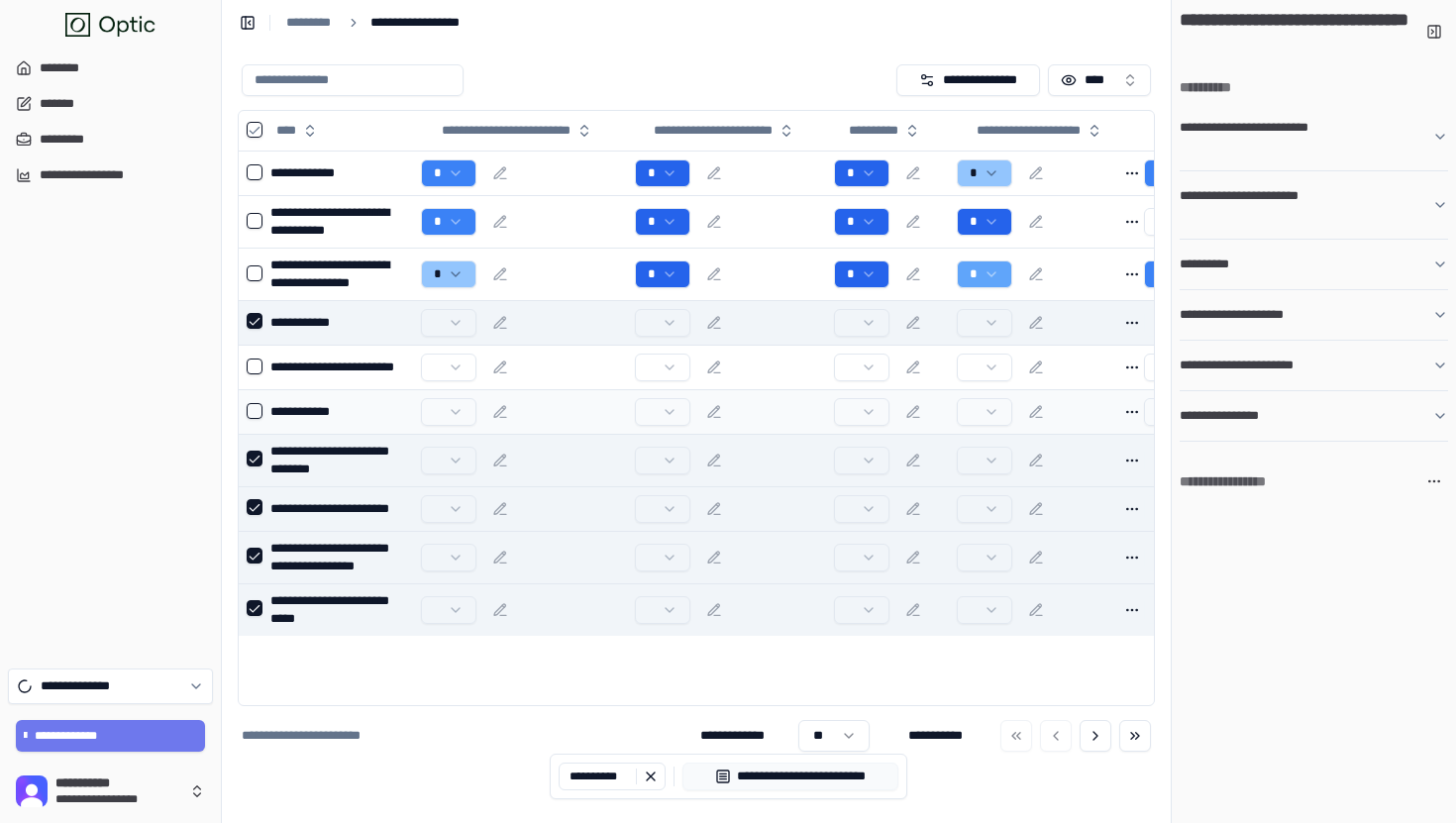 click at bounding box center (255, 411) 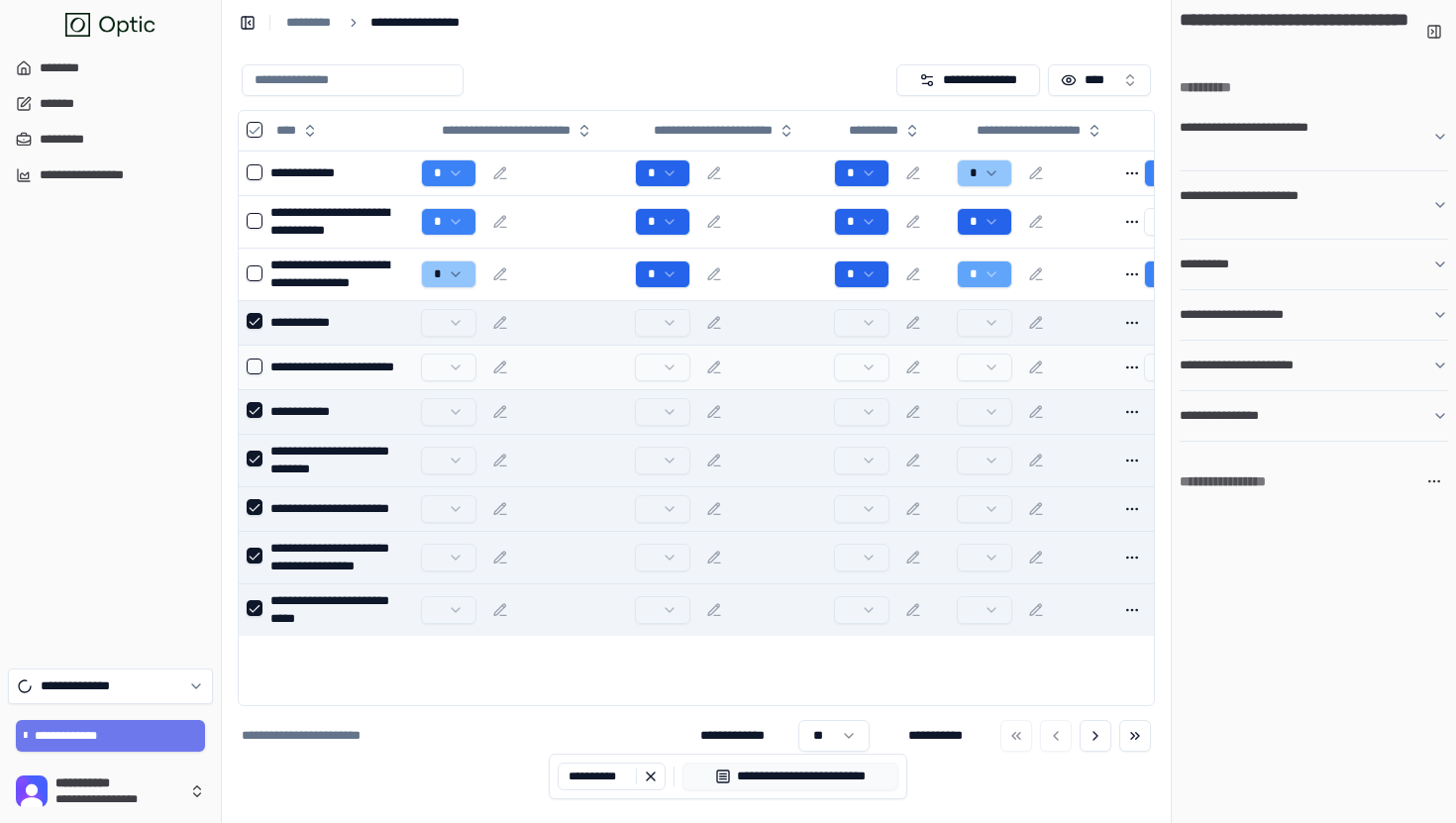 click at bounding box center [255, 366] 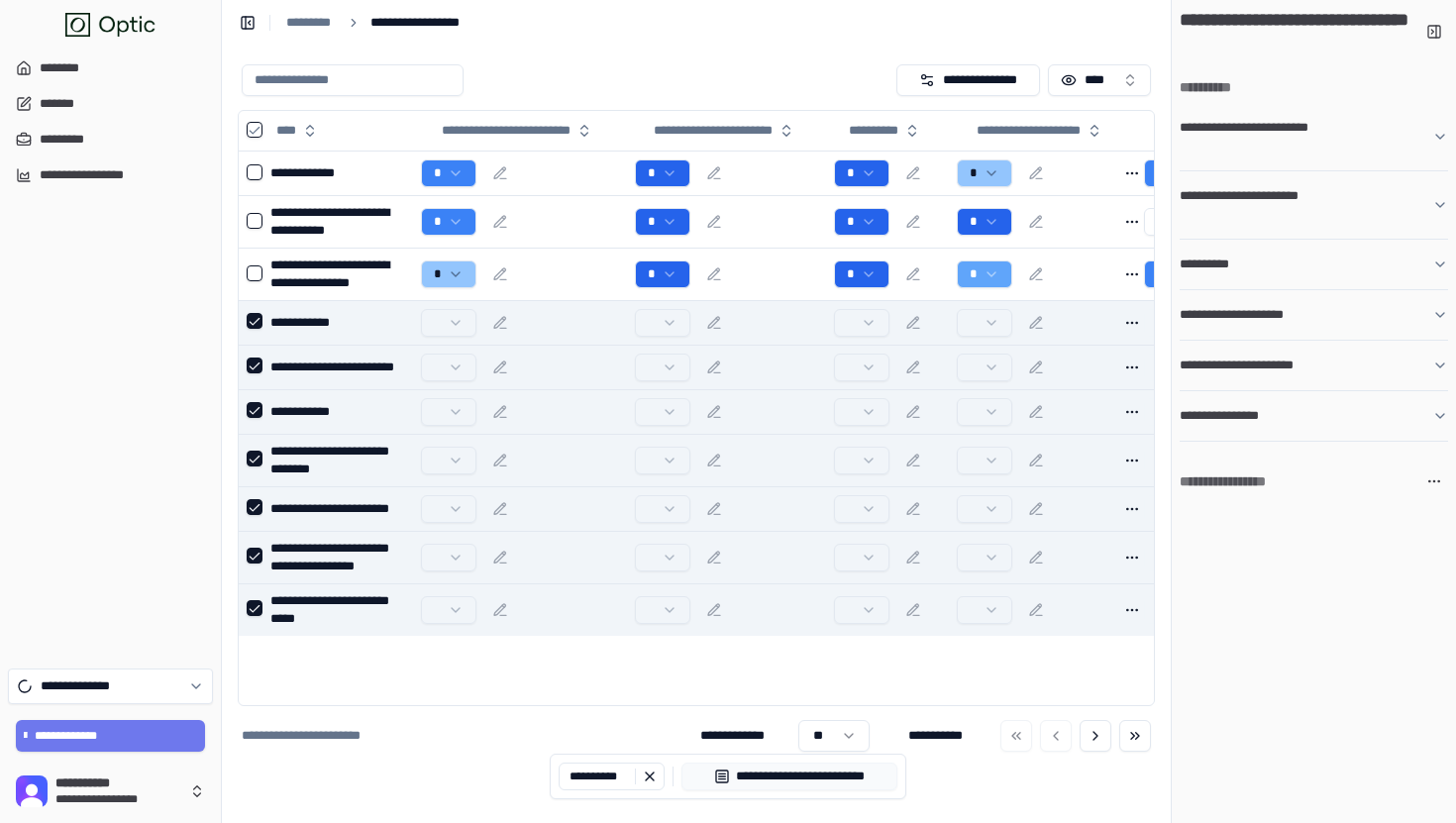 click at bounding box center [255, 365] 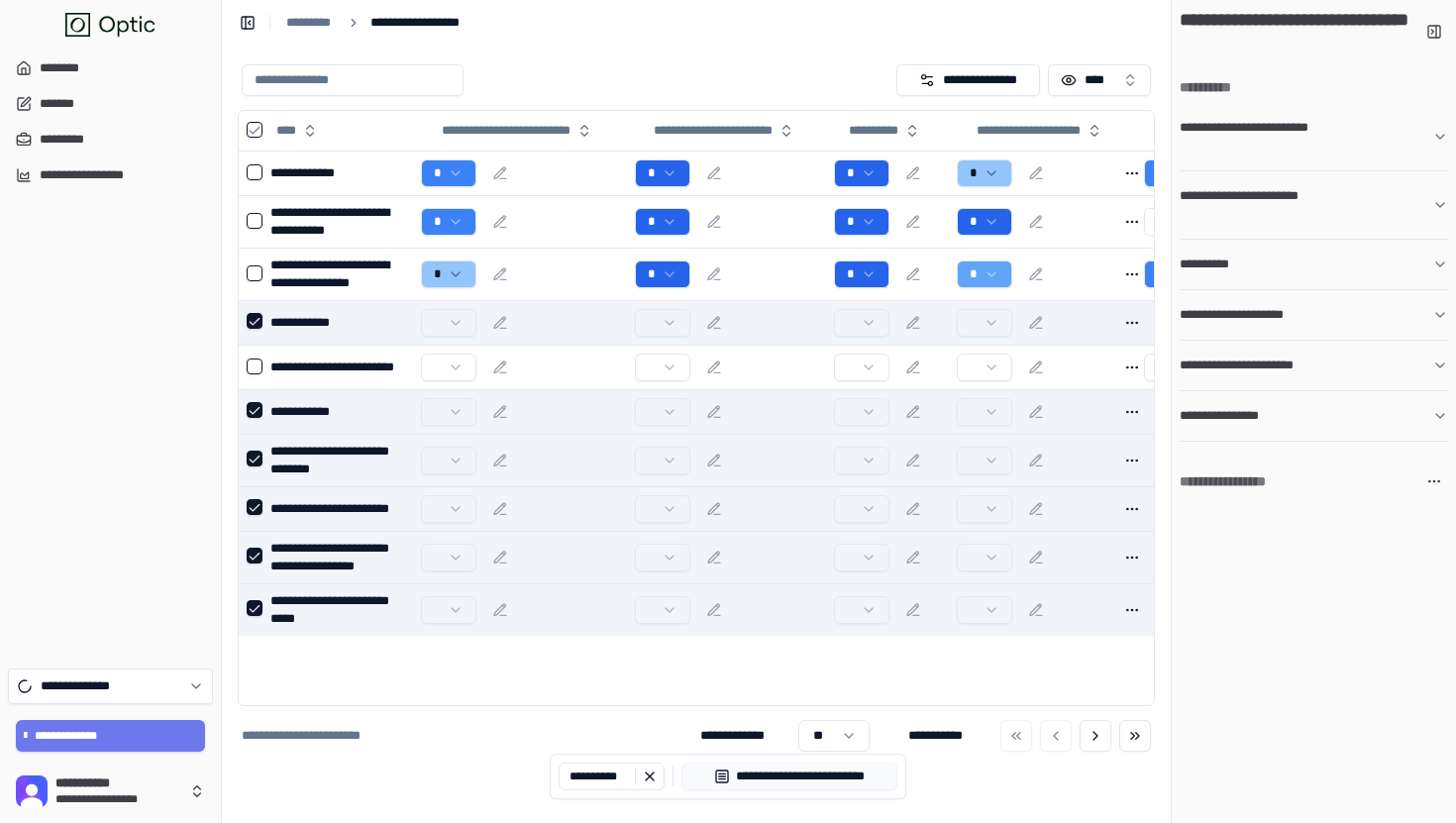 click at bounding box center [255, 410] 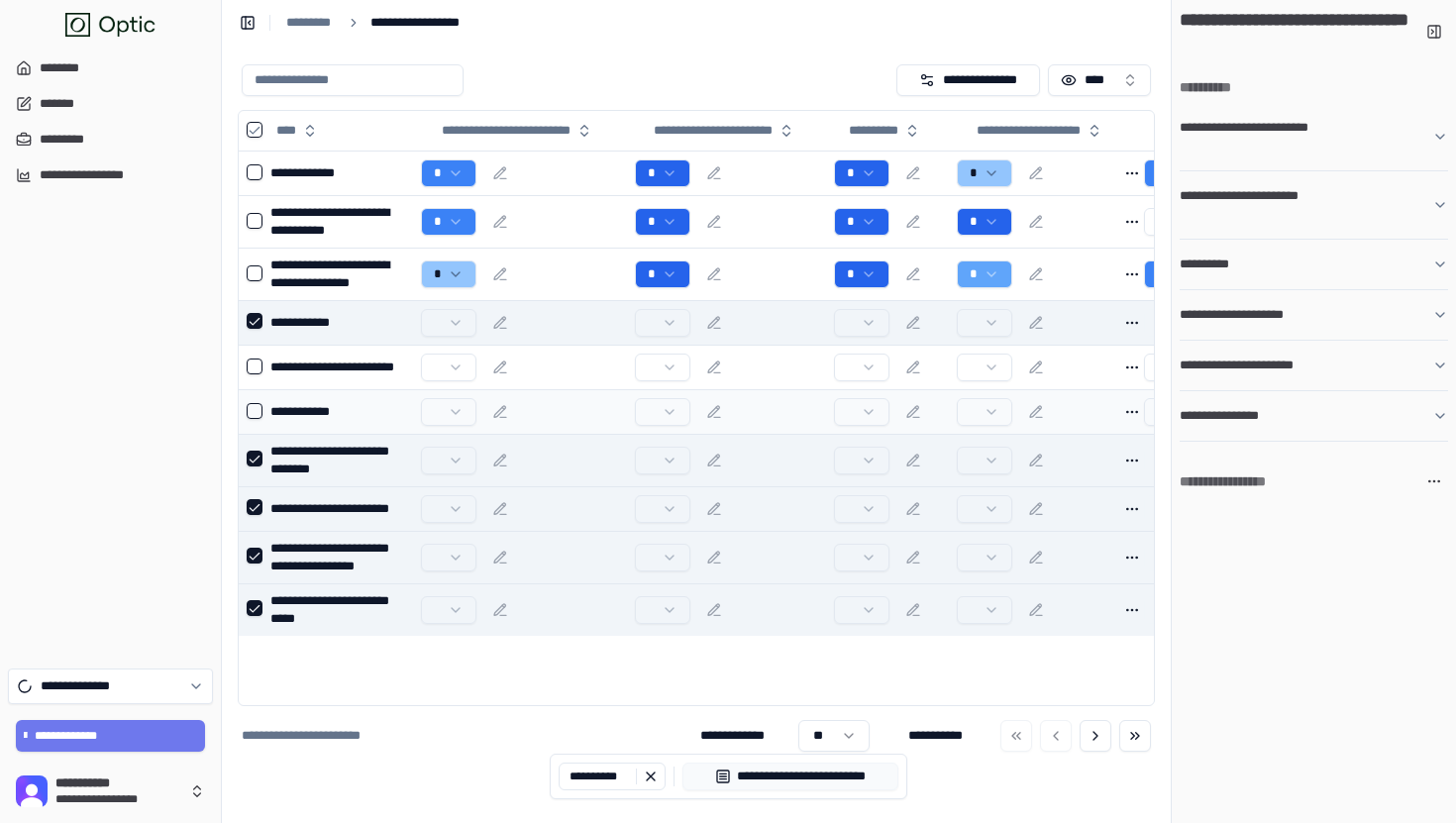 click at bounding box center (251, 460) 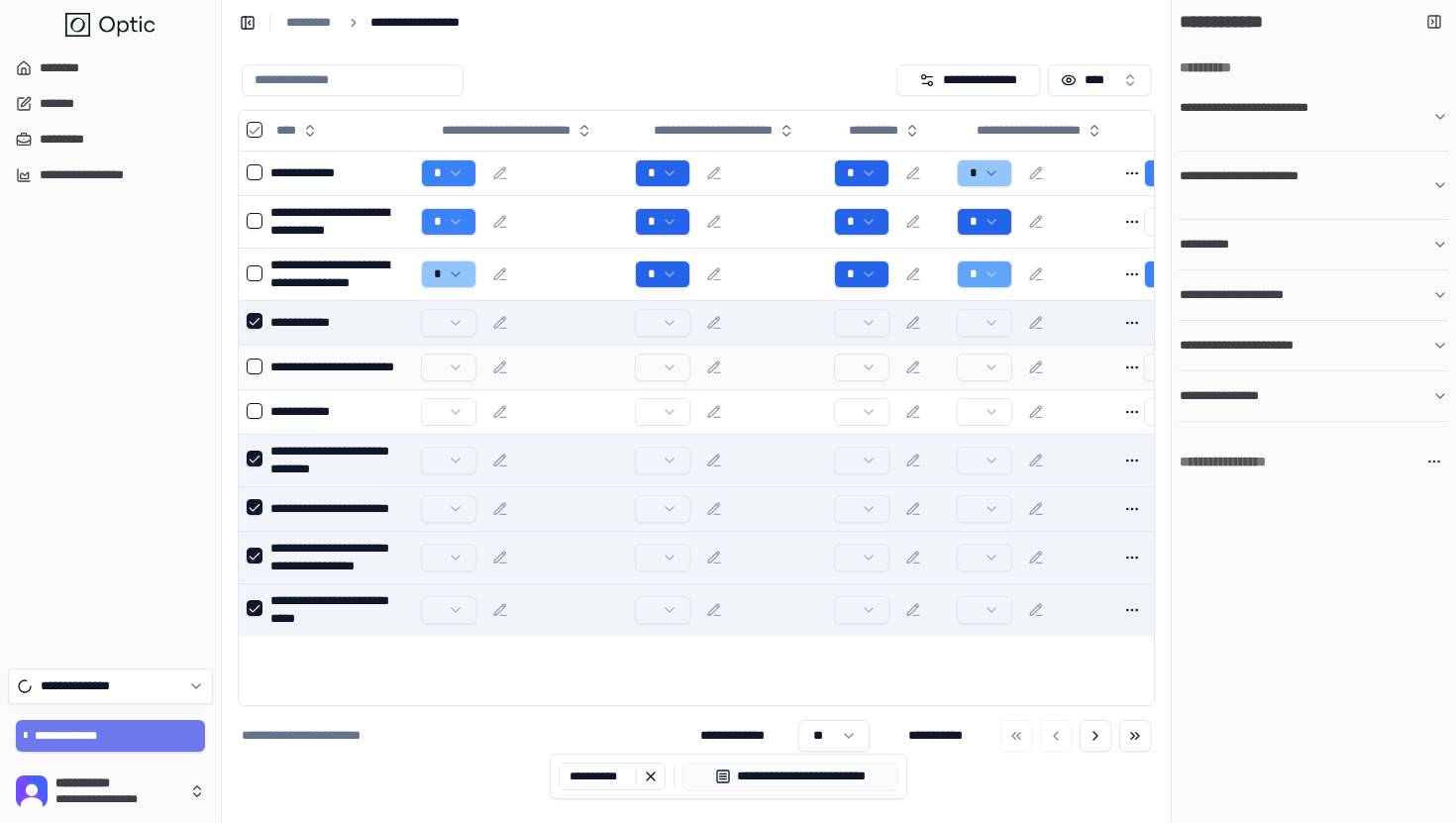 click at bounding box center (255, 366) 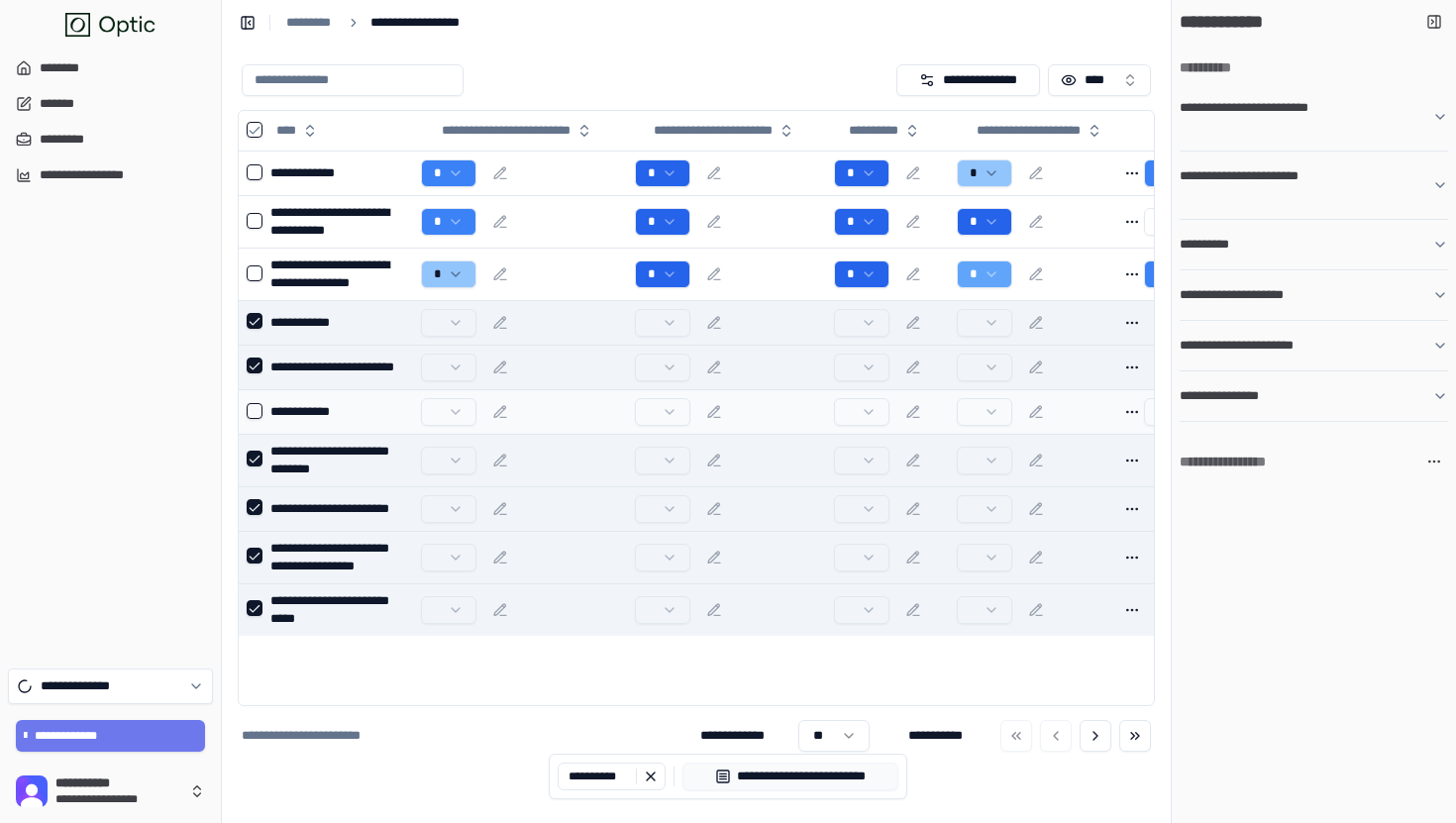 click at bounding box center (255, 411) 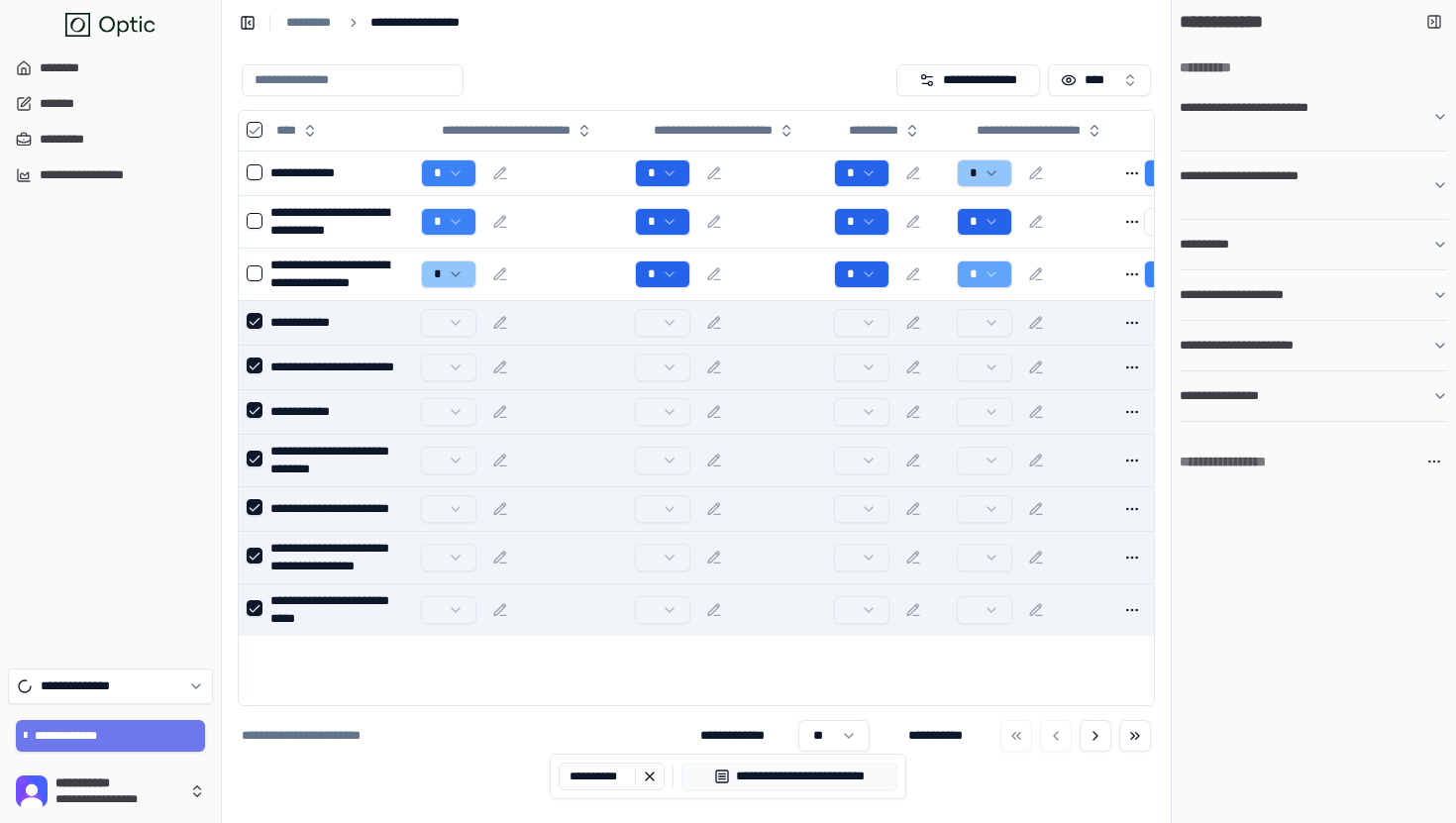 click on "**********" at bounding box center (728, 411) 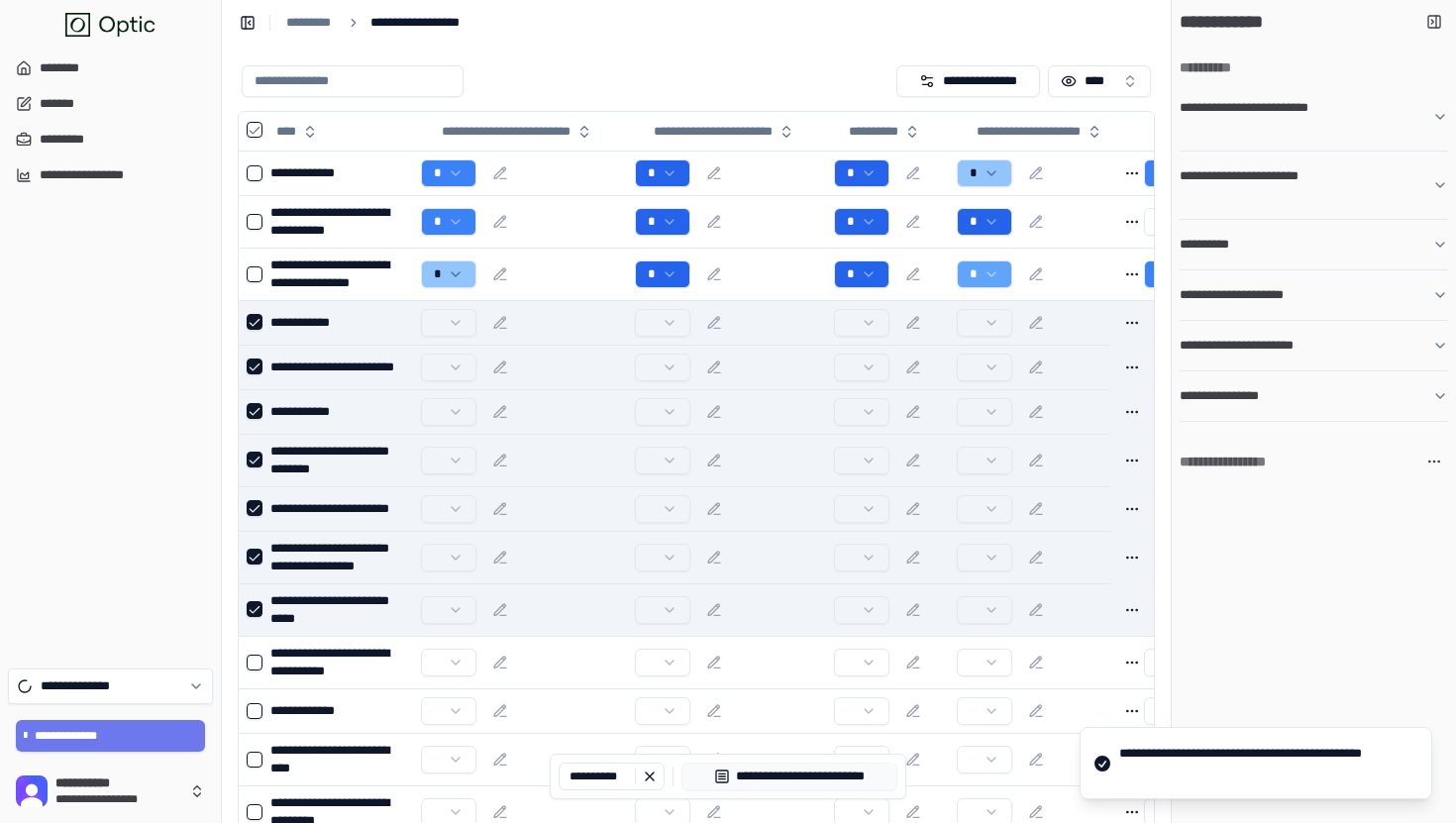 scroll, scrollTop: 242, scrollLeft: 0, axis: vertical 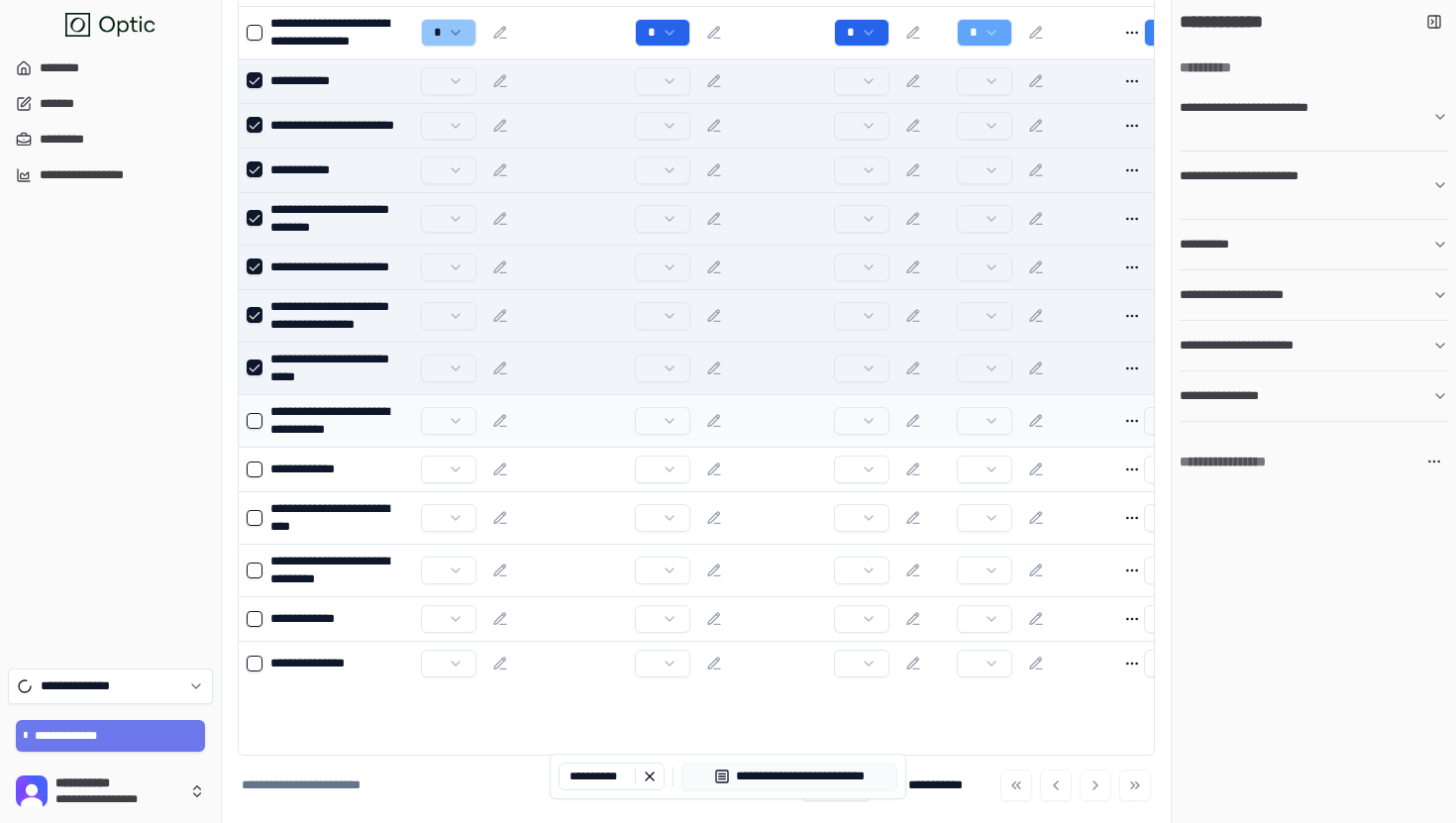 click at bounding box center (255, 421) 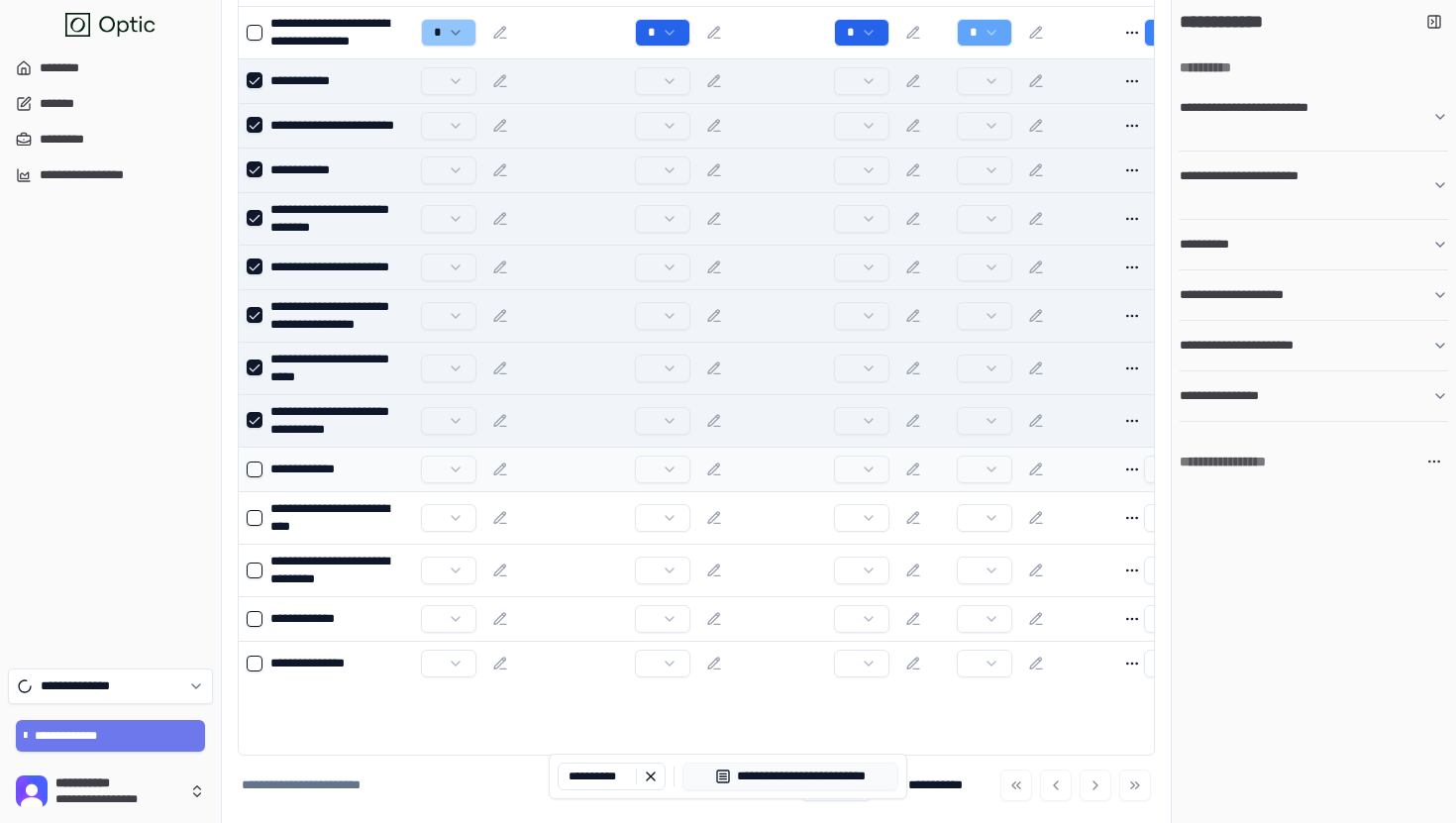 click at bounding box center [255, 469] 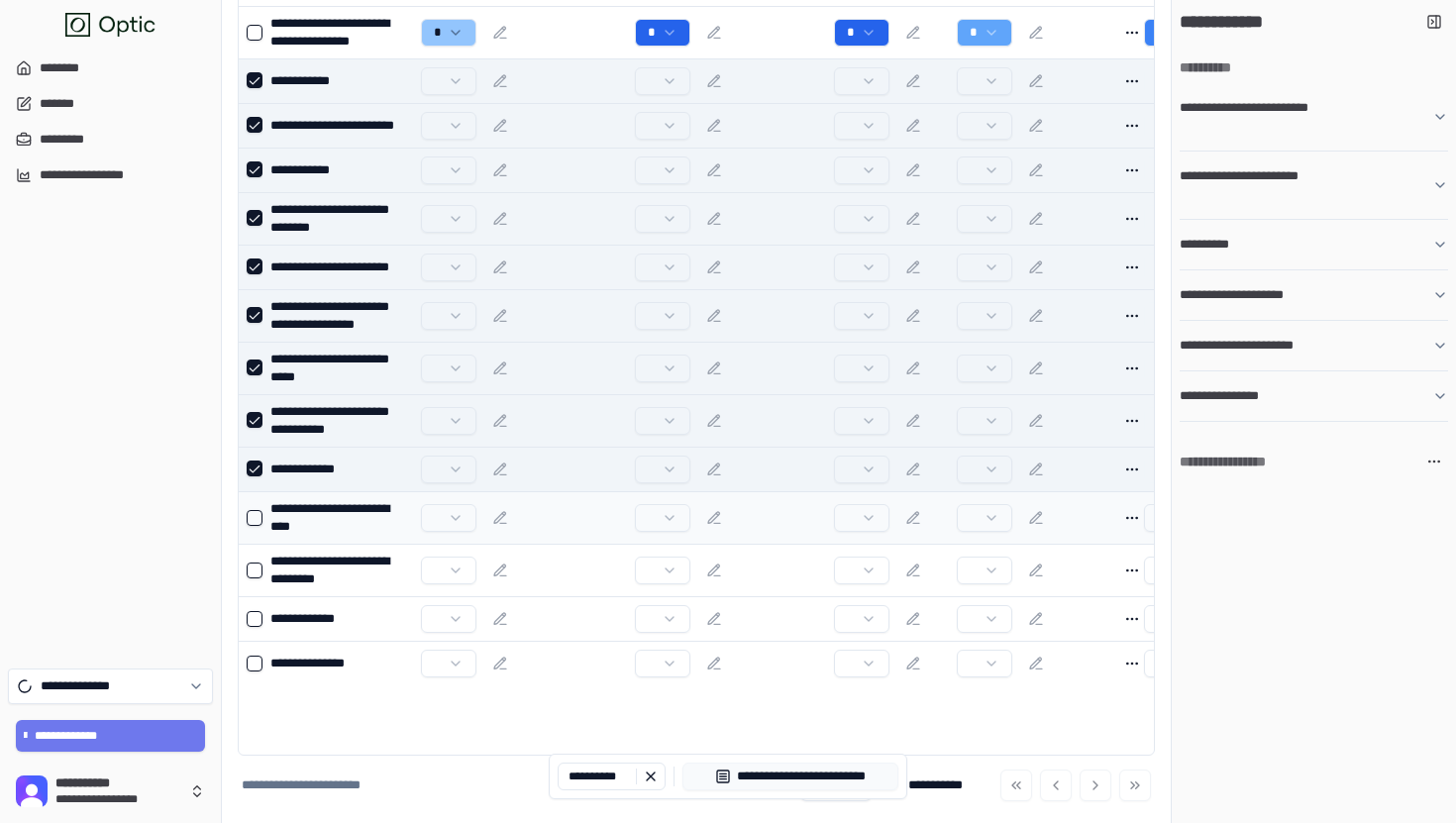 click at bounding box center (251, 518) 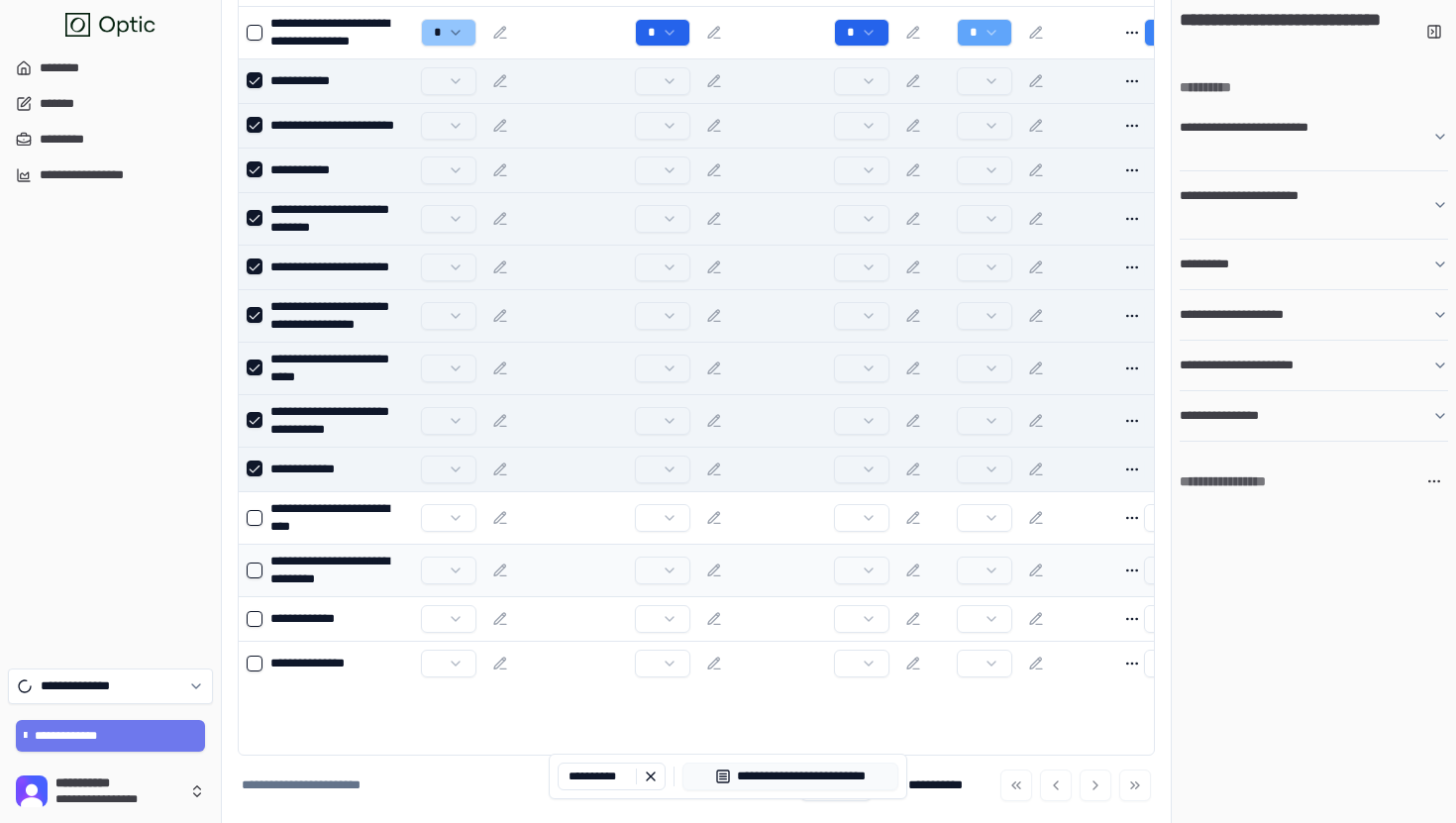 click at bounding box center [251, 570] 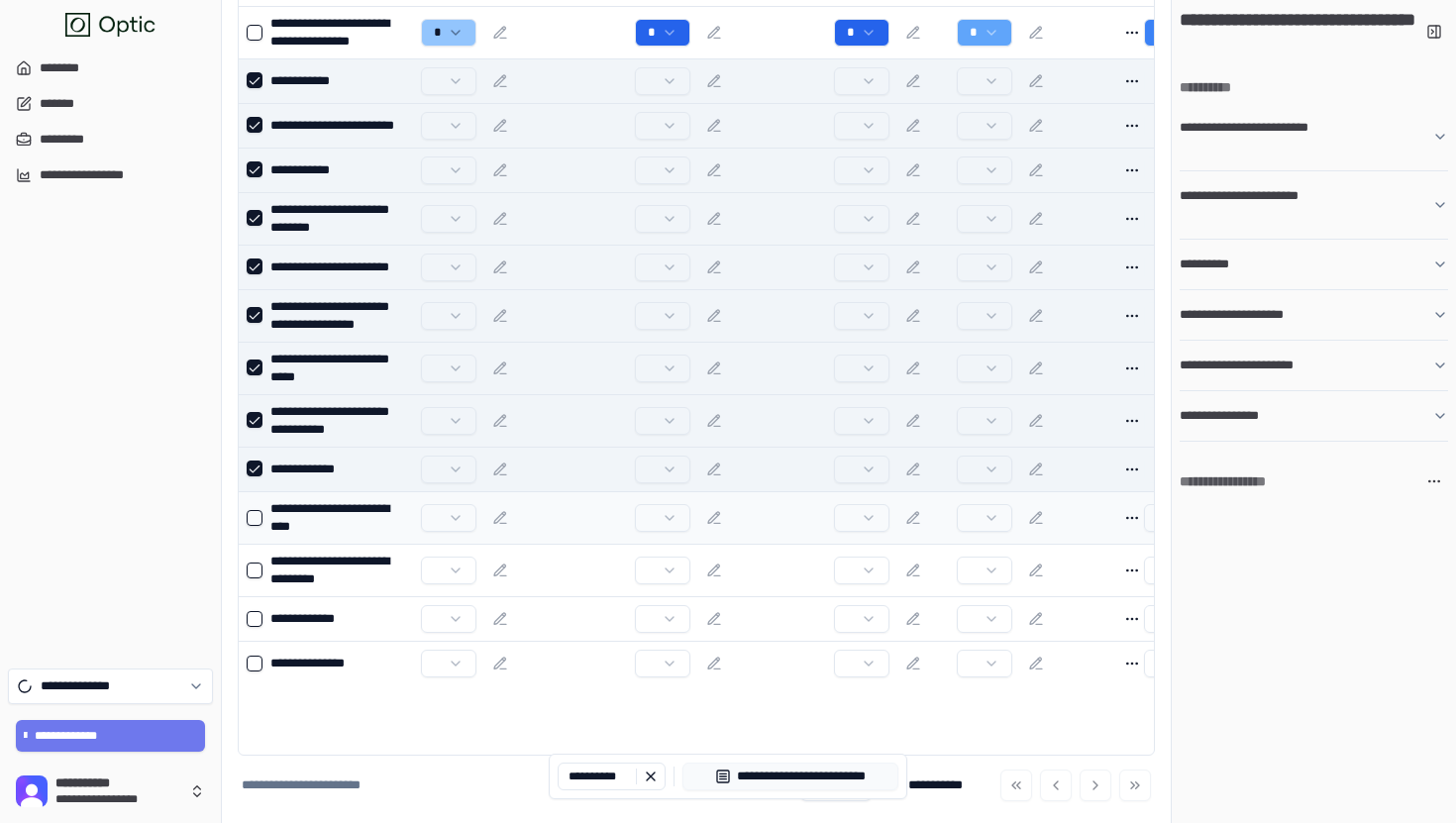 click at bounding box center (255, 518) 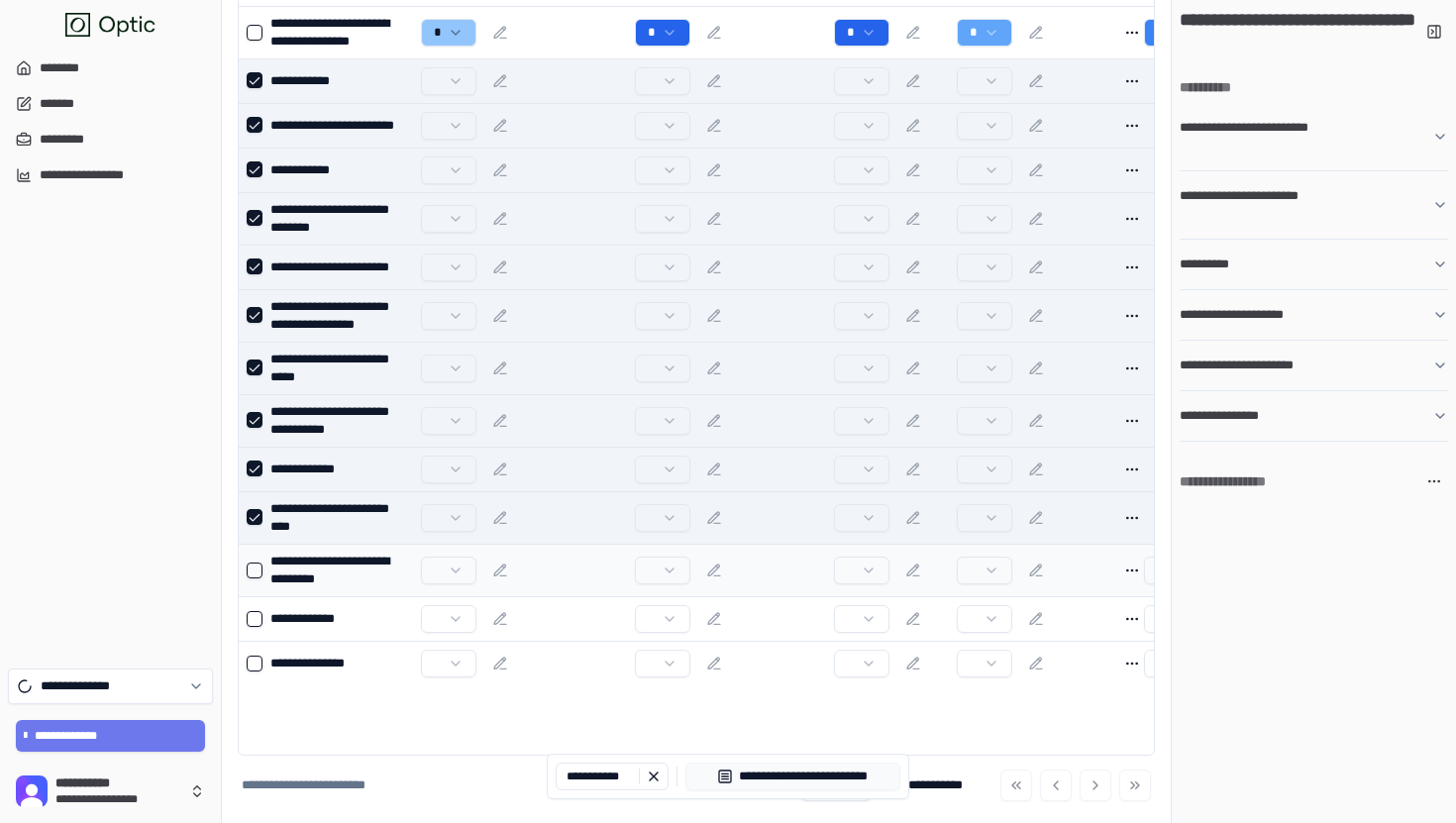 click at bounding box center [251, 570] 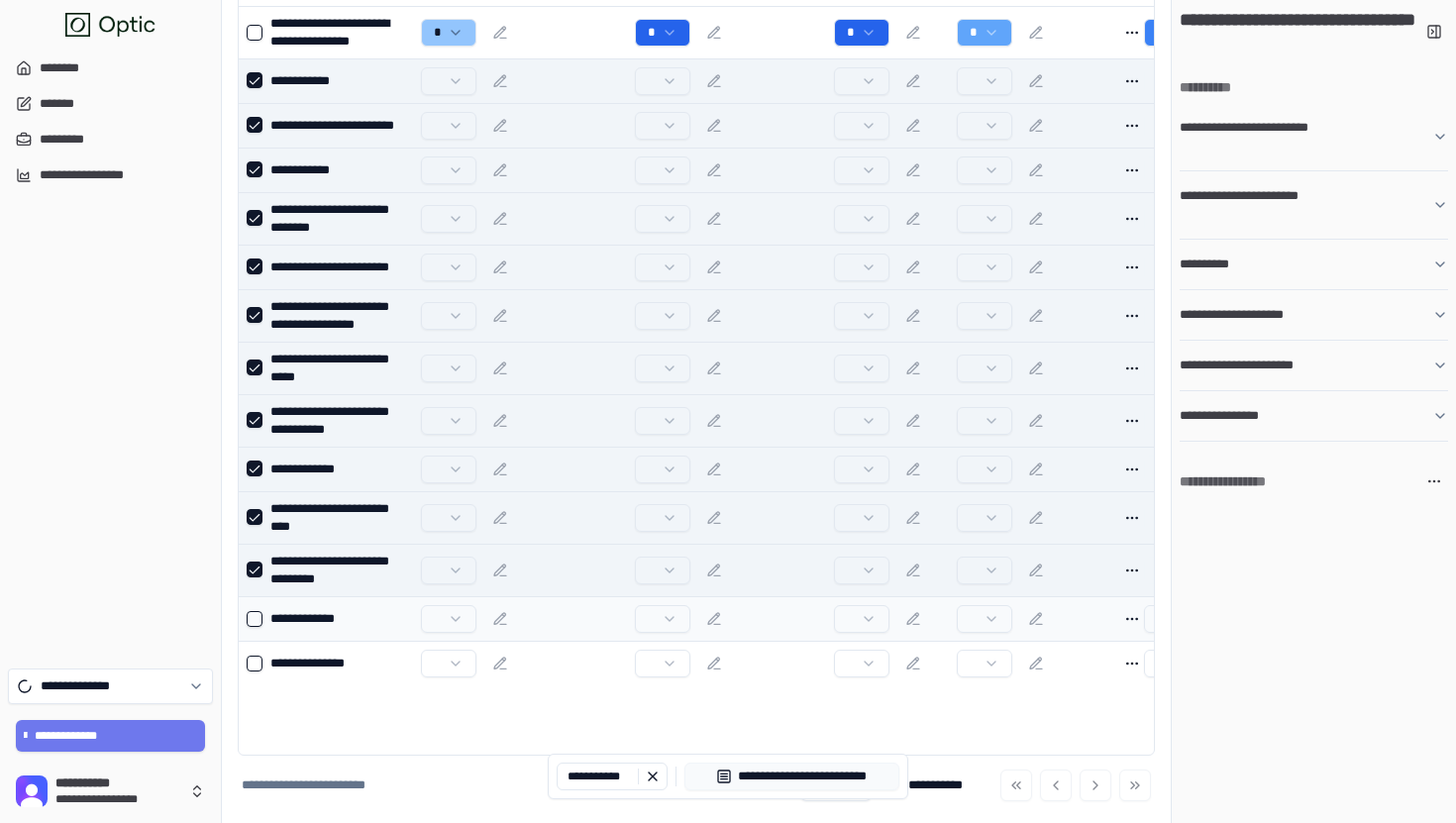click at bounding box center (255, 619) 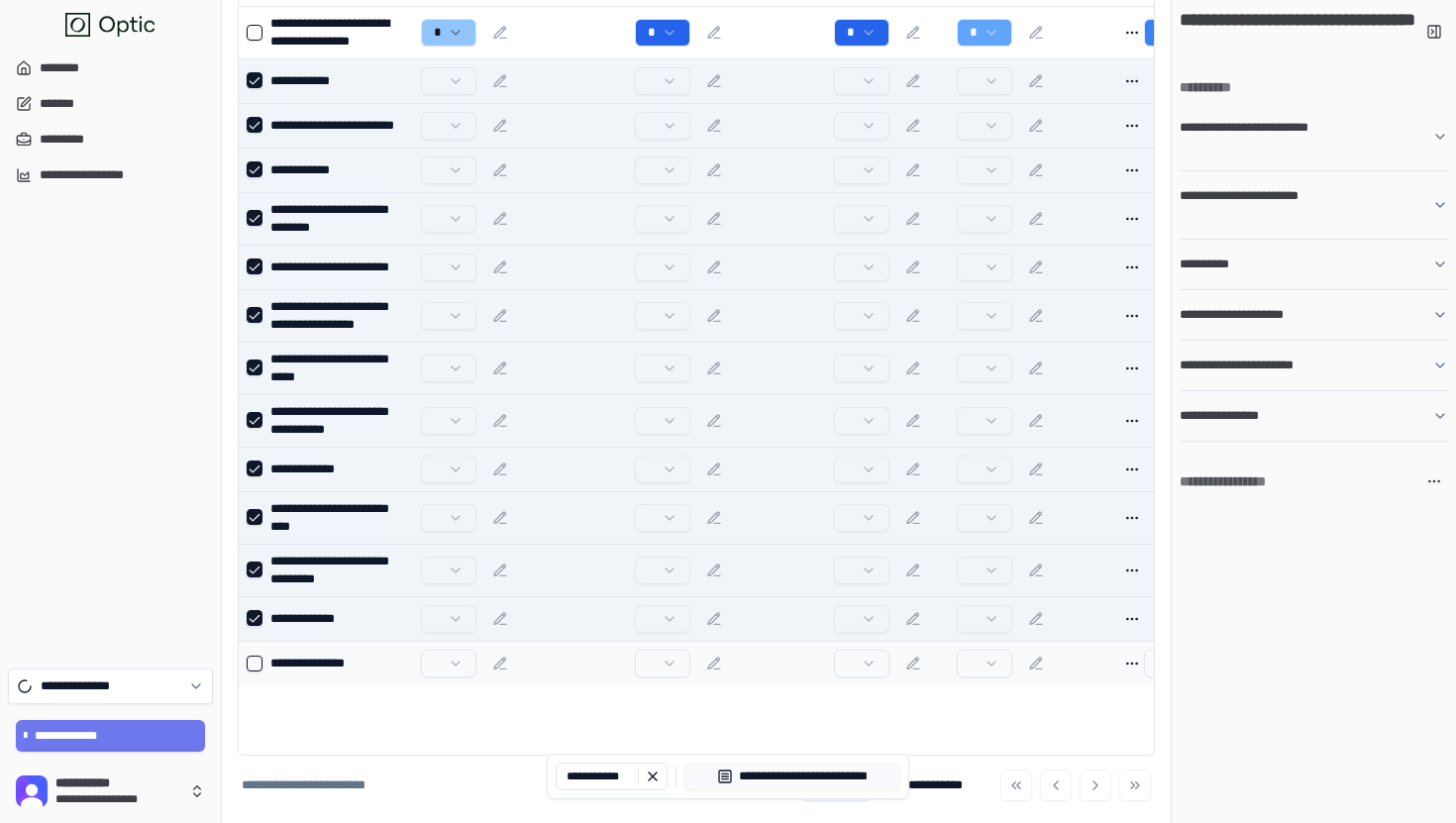 click at bounding box center [251, 664] 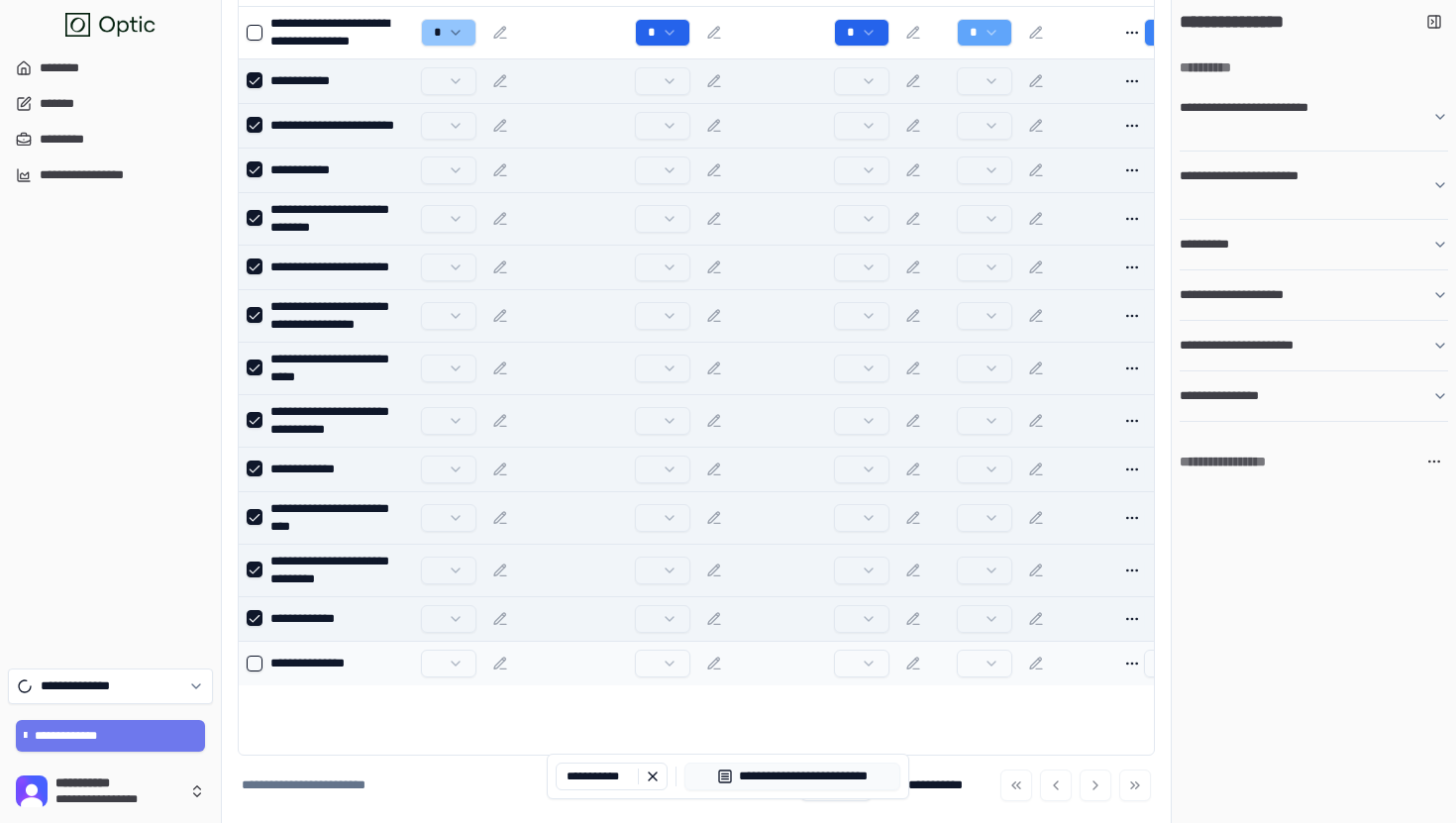click at bounding box center (255, 664) 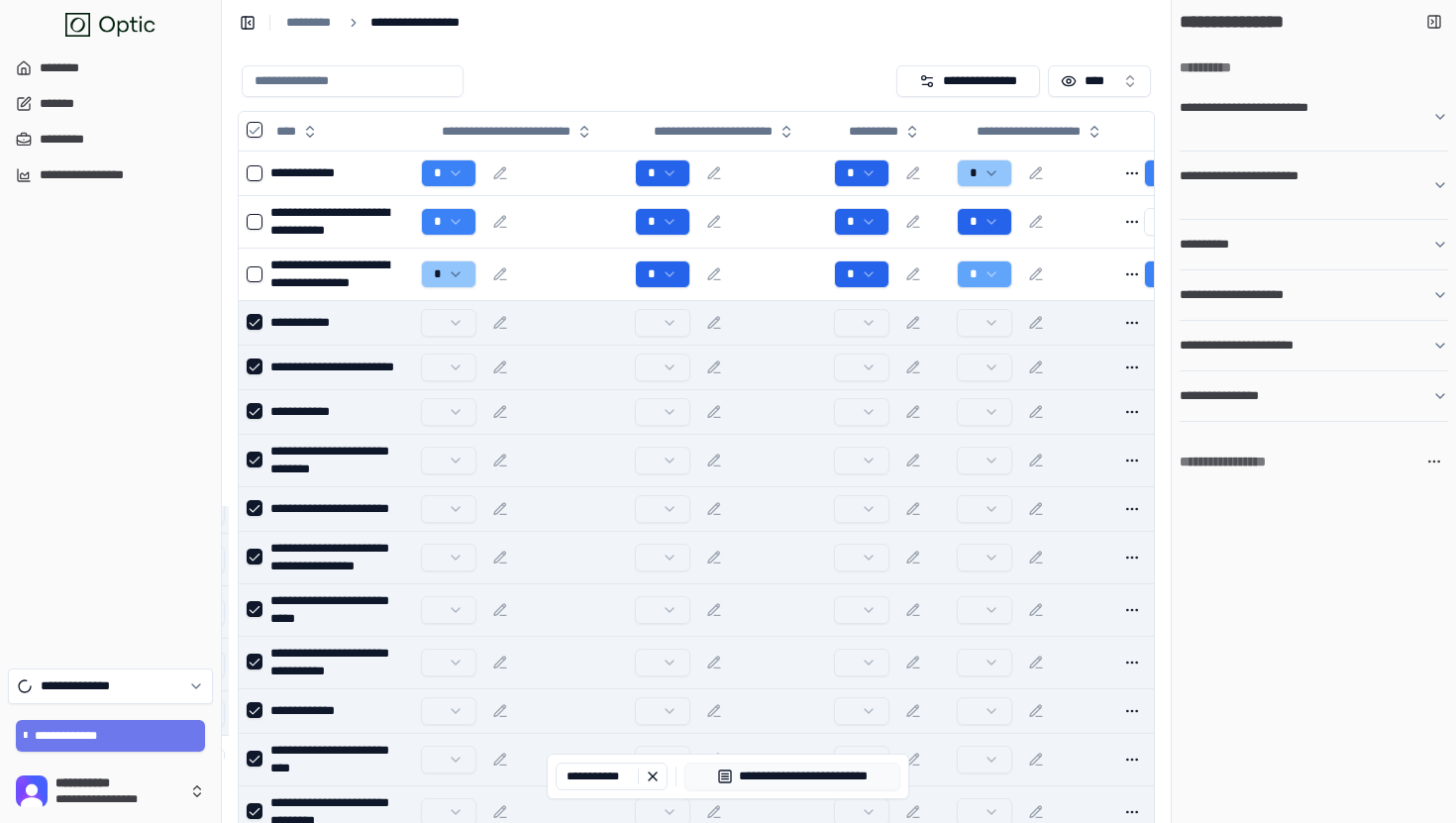 scroll, scrollTop: 242, scrollLeft: 0, axis: vertical 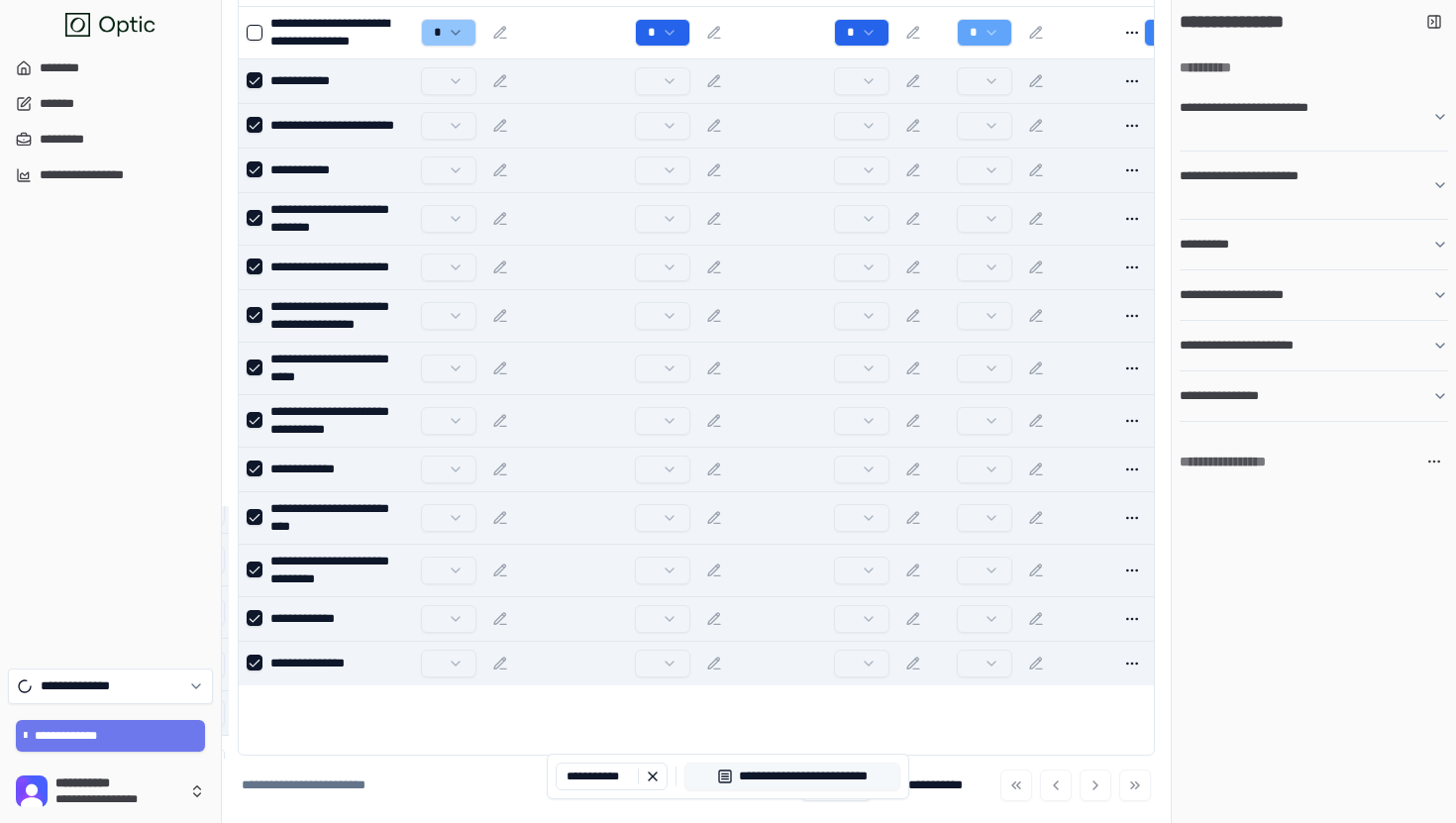 click on "**********" at bounding box center [792, 776] 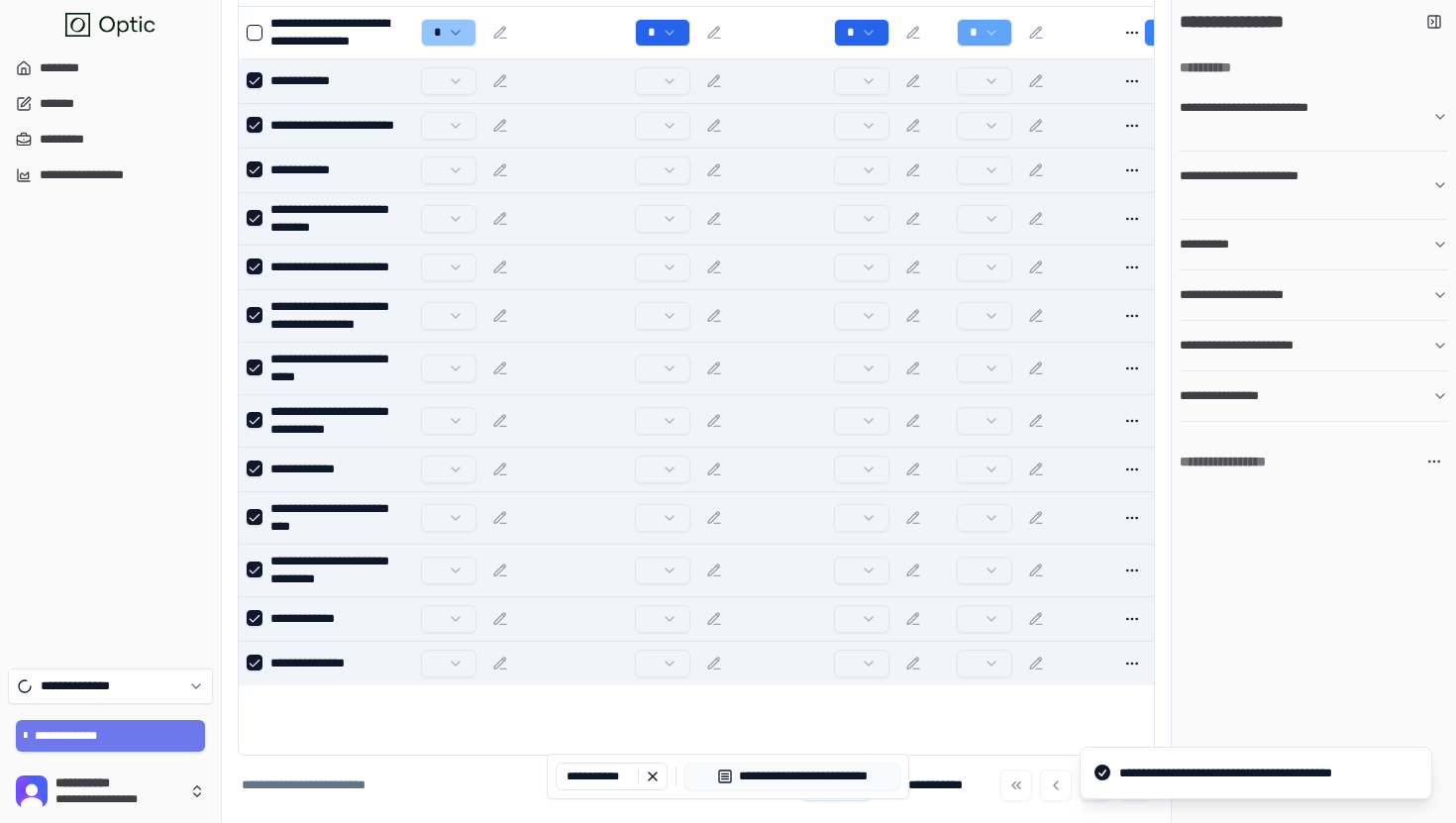 scroll, scrollTop: 0, scrollLeft: 0, axis: both 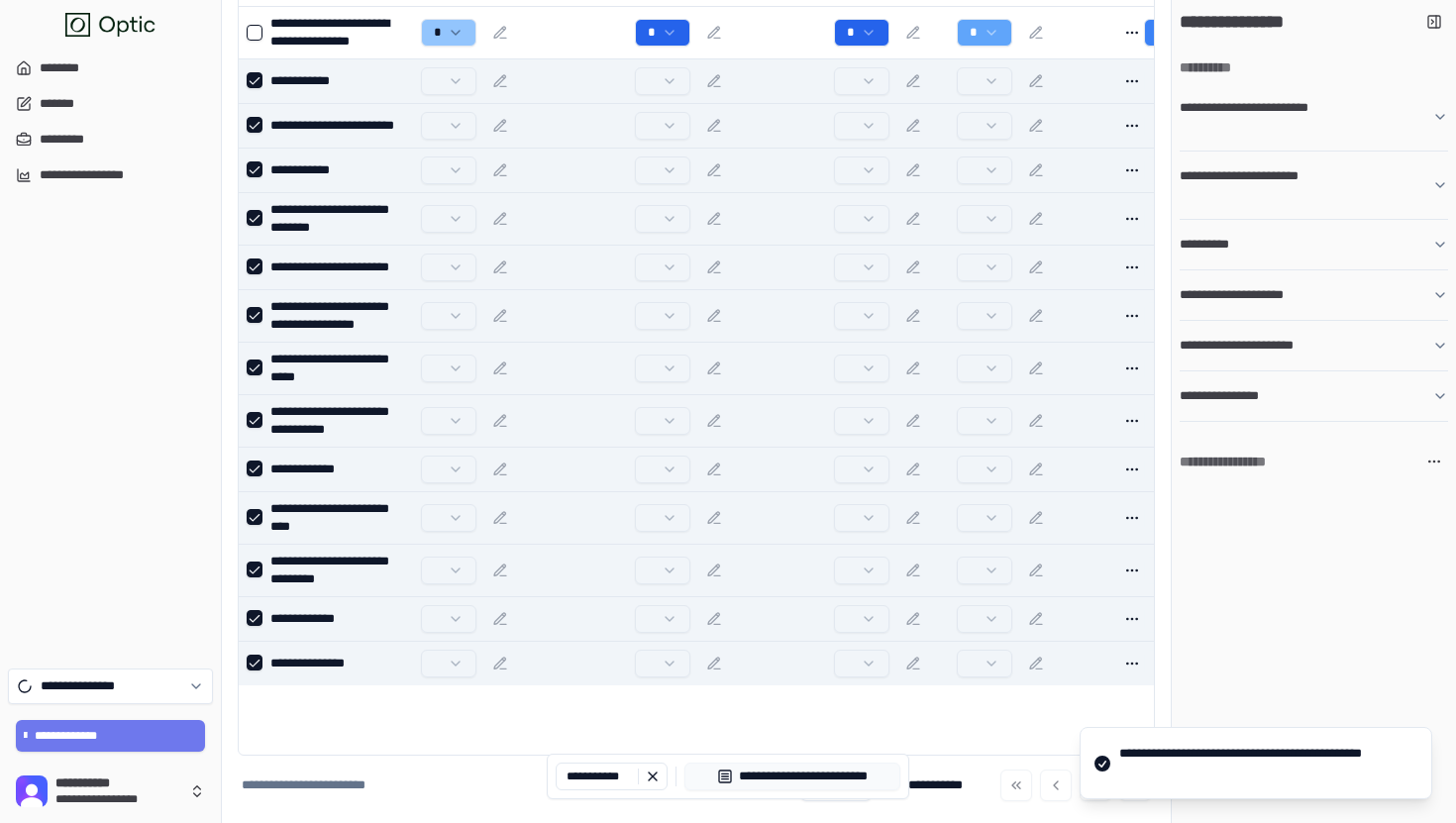 click at bounding box center (255, 80) 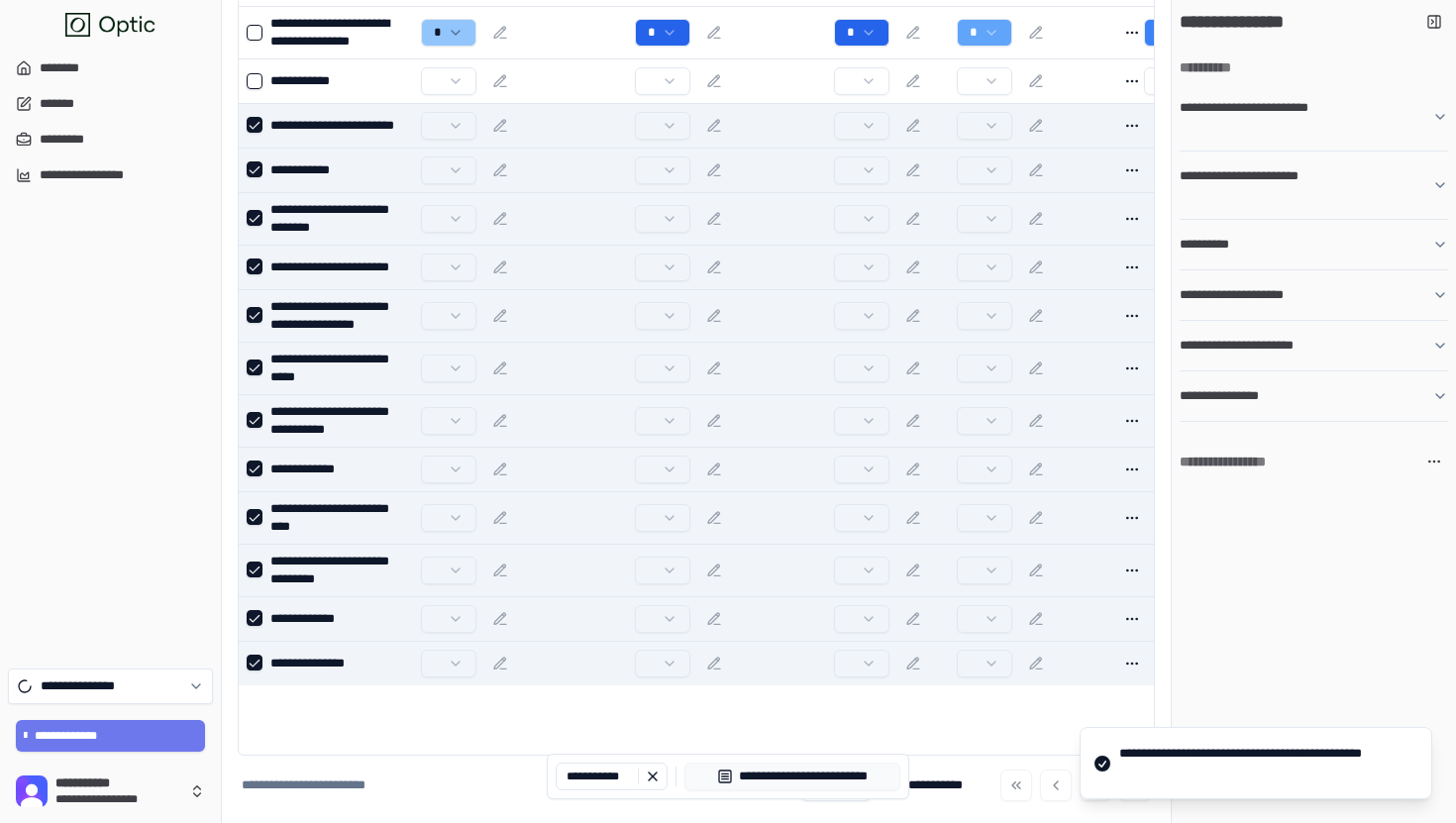 click at bounding box center (255, 125) 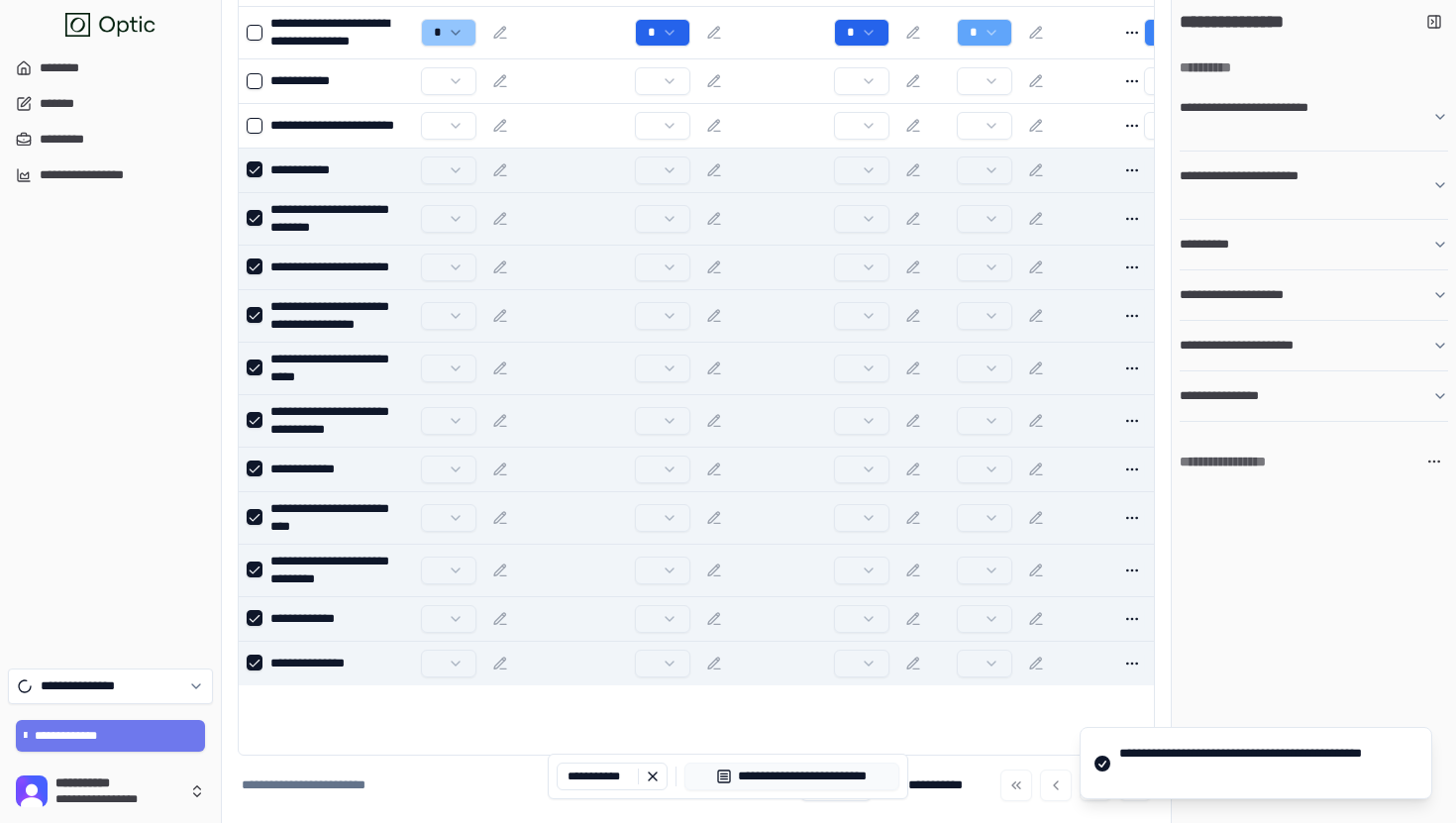 click at bounding box center [255, 169] 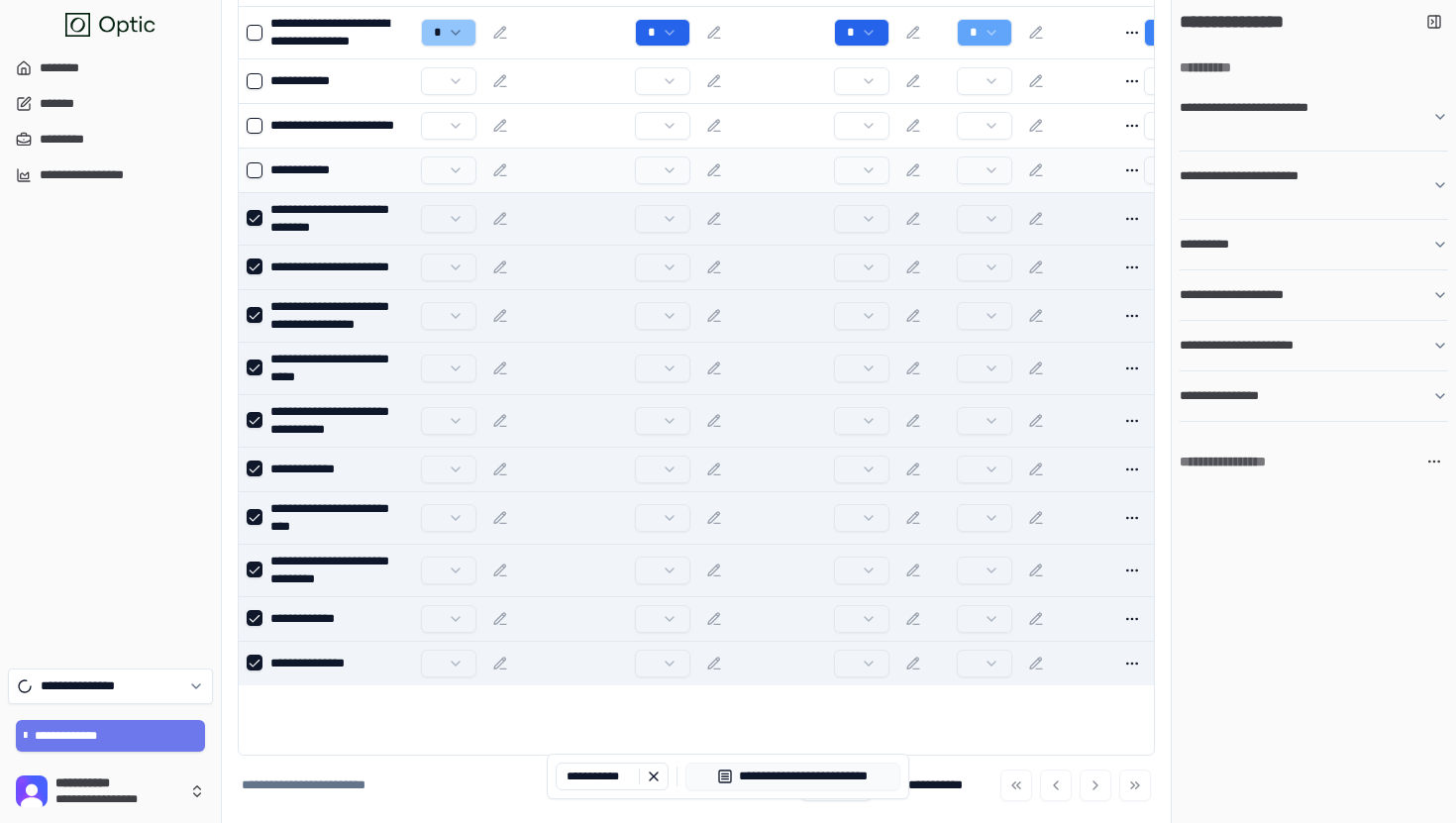 click at bounding box center [255, 218] 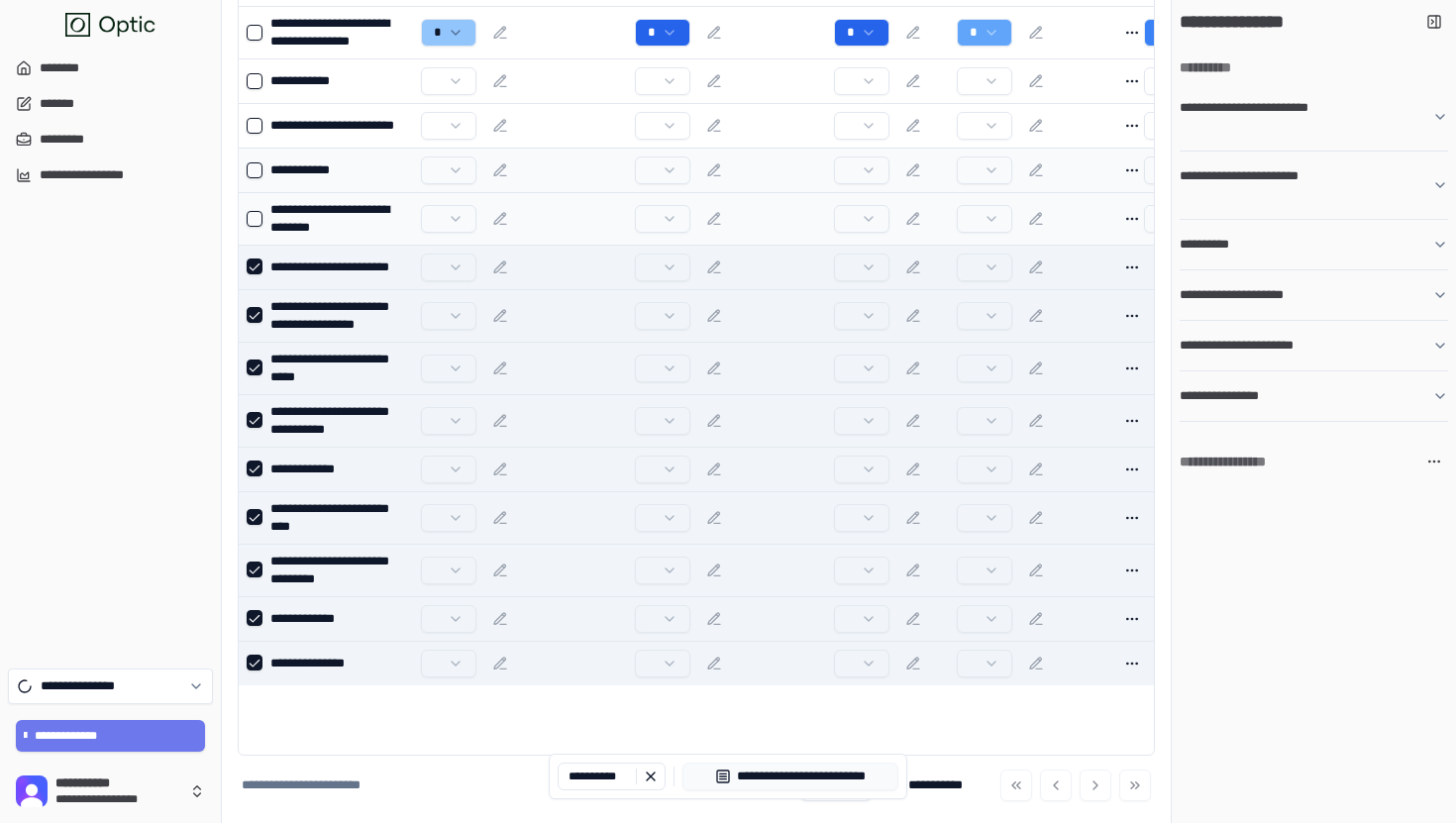 click at bounding box center [255, 266] 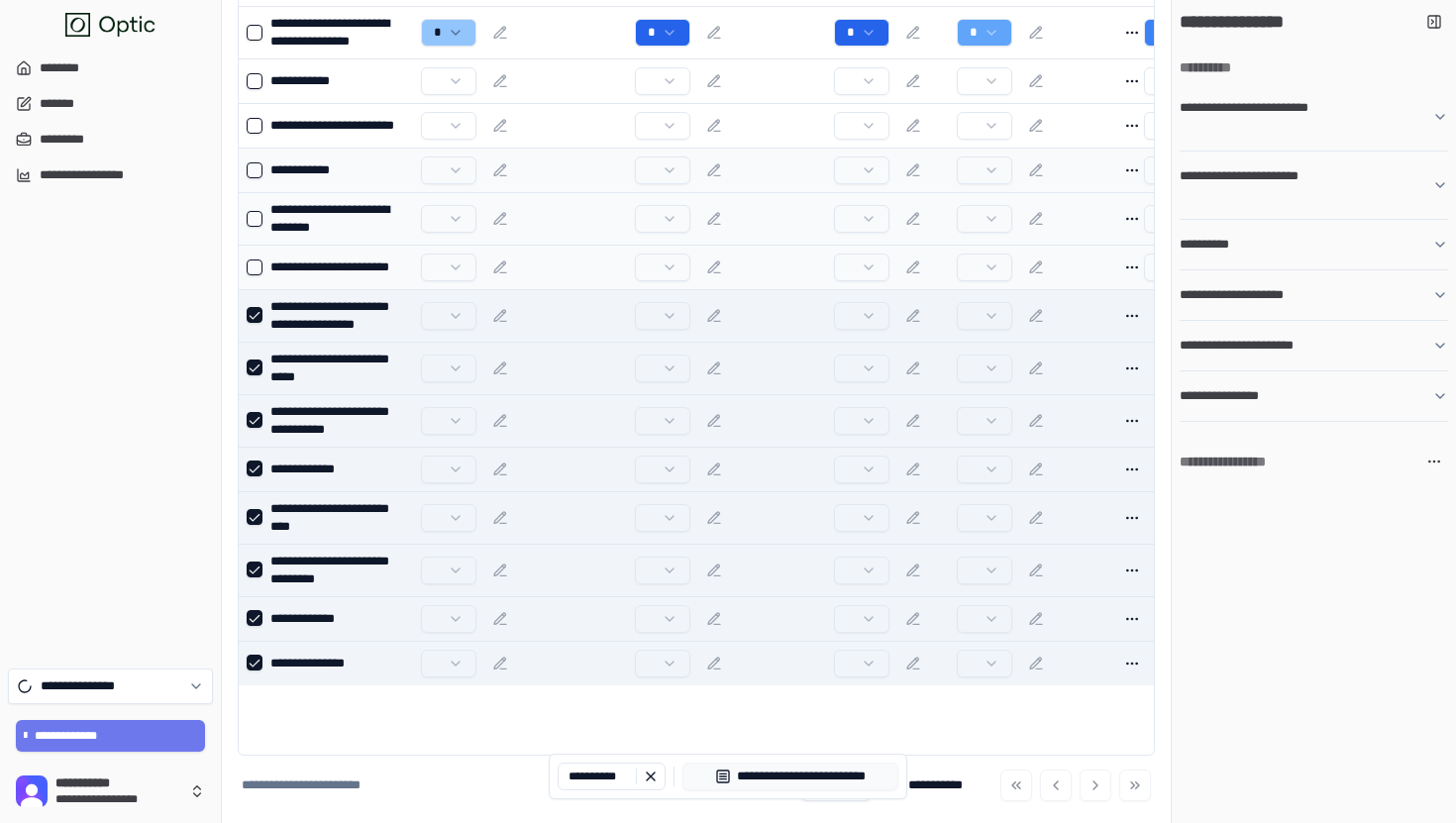 click at bounding box center (255, 315) 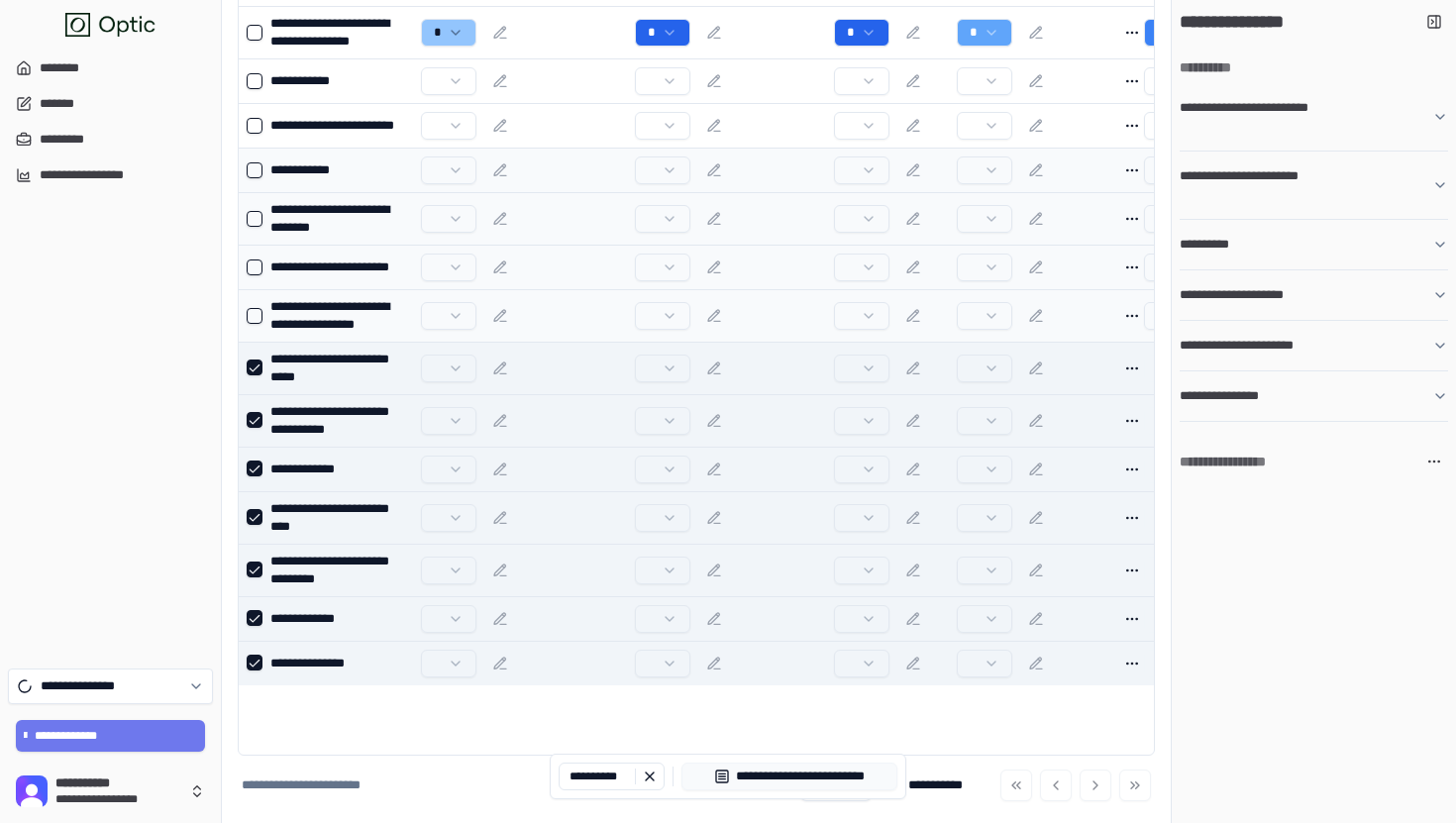 click at bounding box center (255, 367) 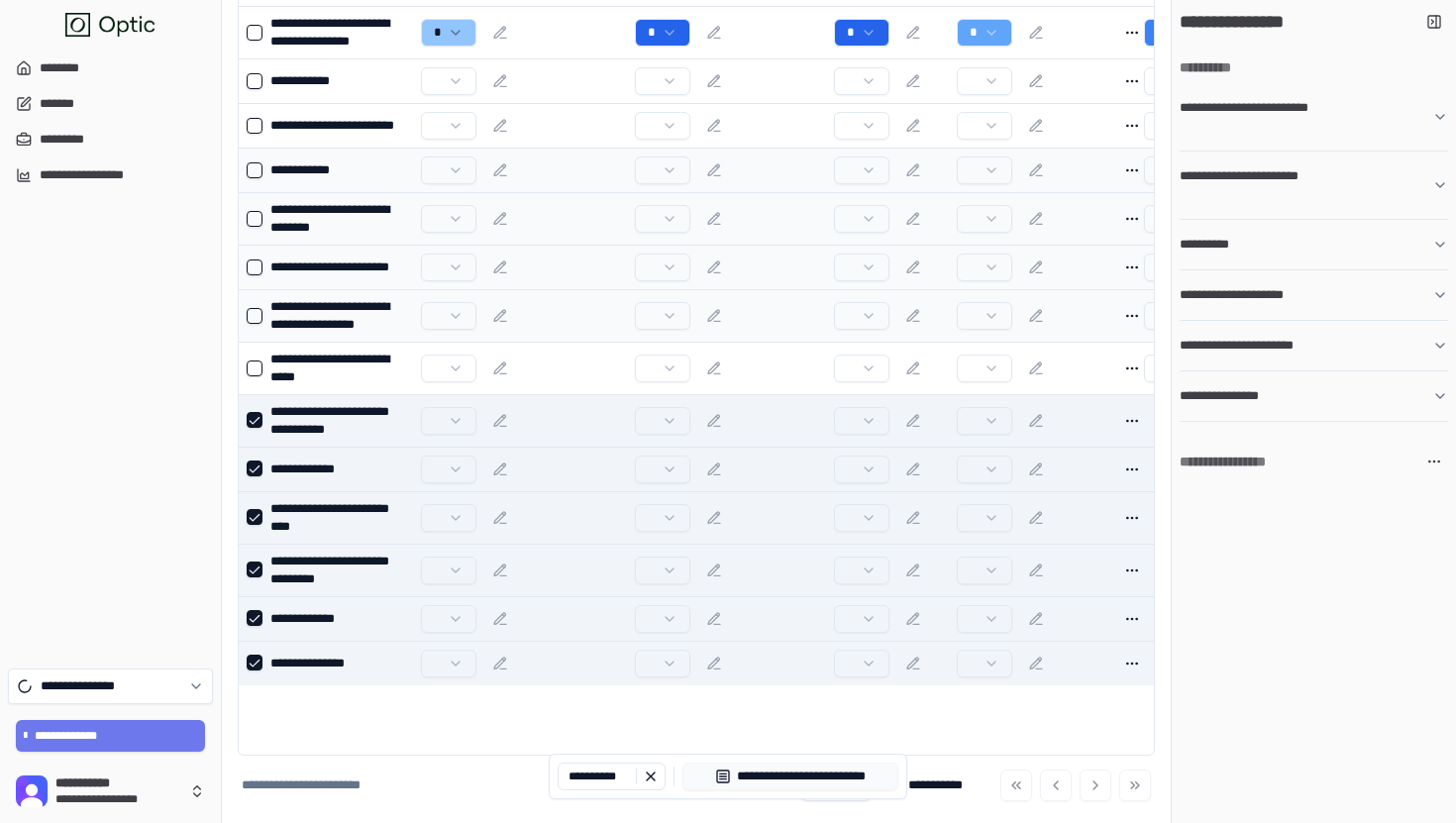 click at bounding box center [251, 421] 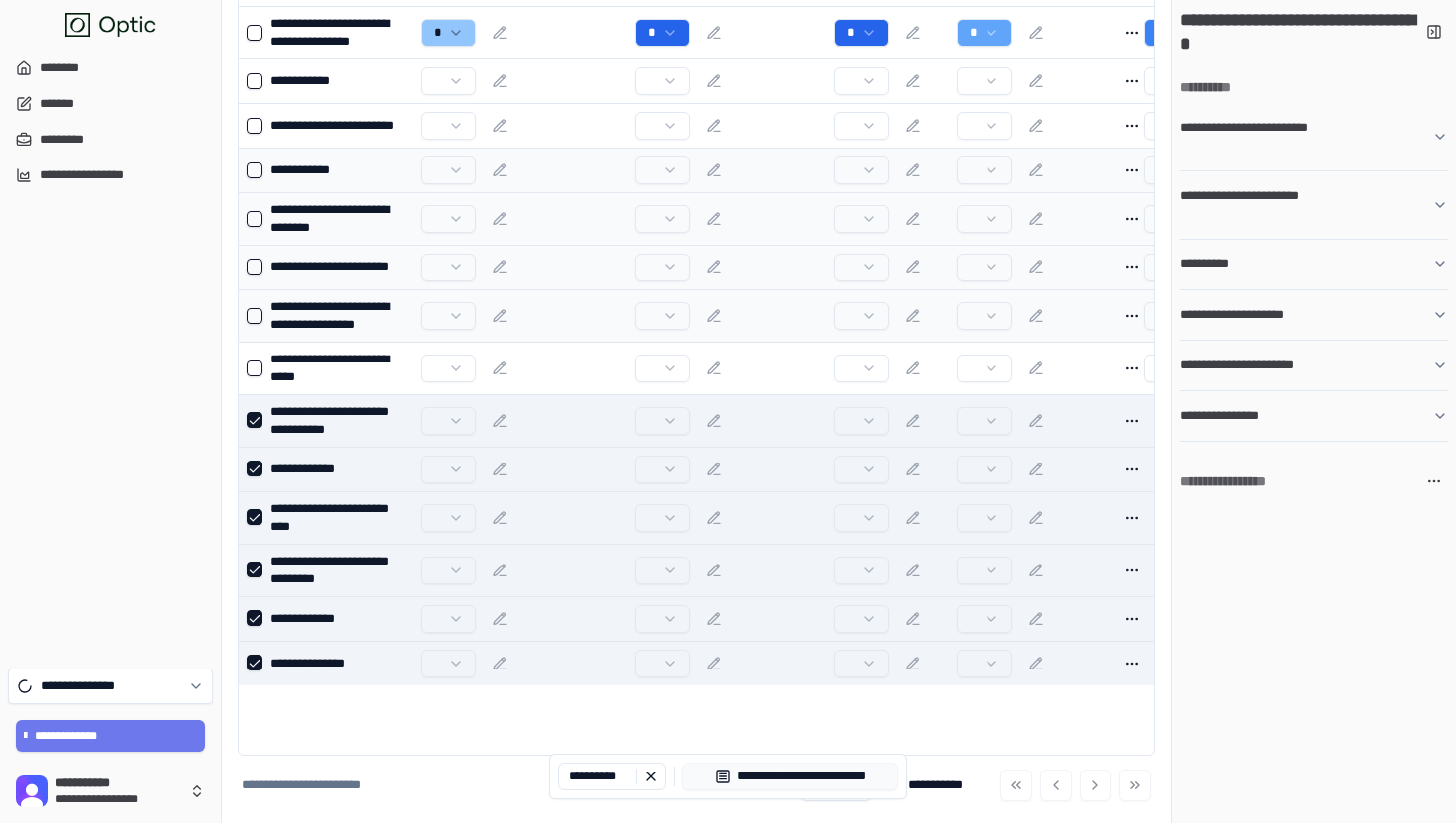 click at bounding box center [255, 468] 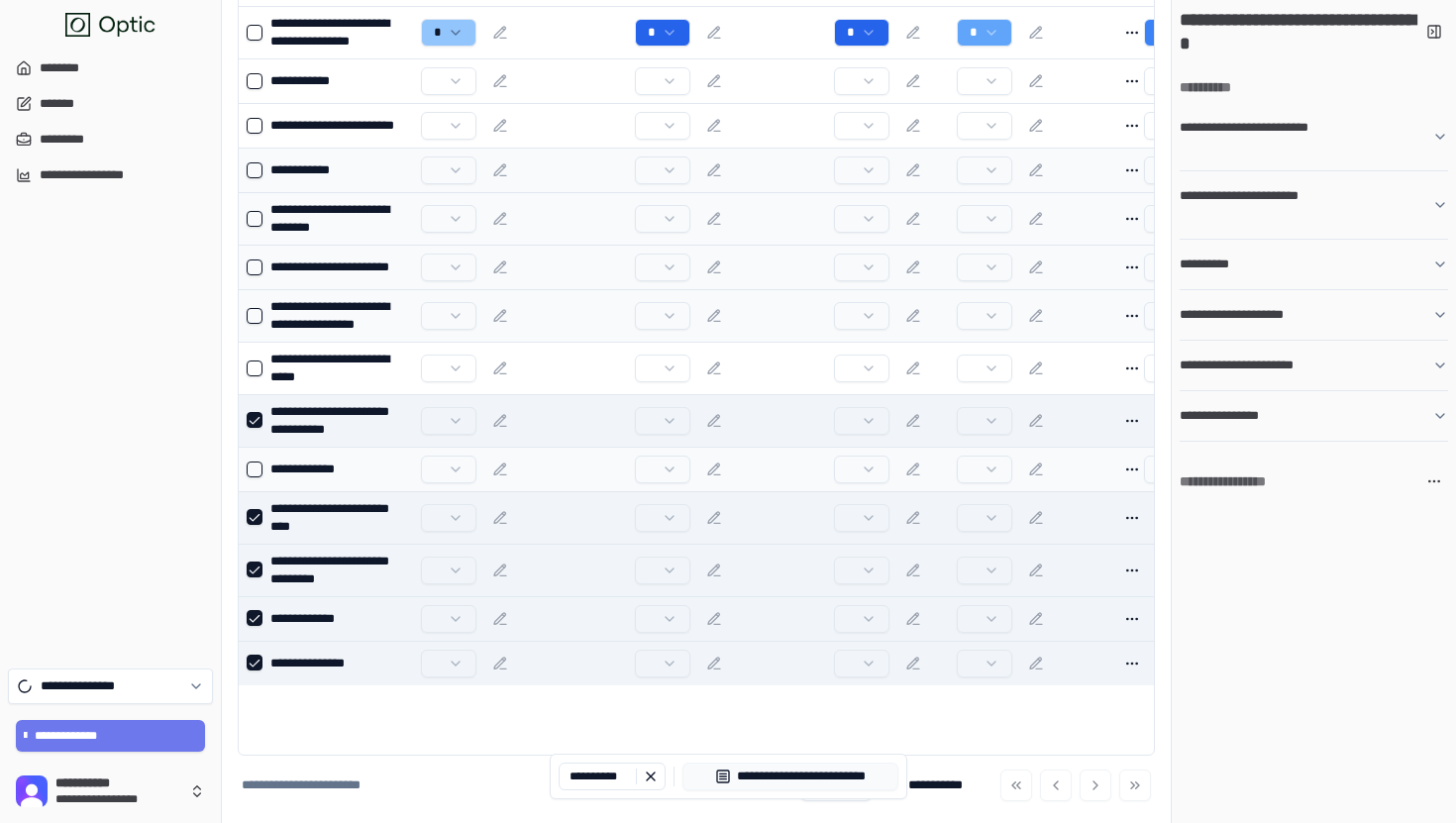 click at bounding box center [255, 420] 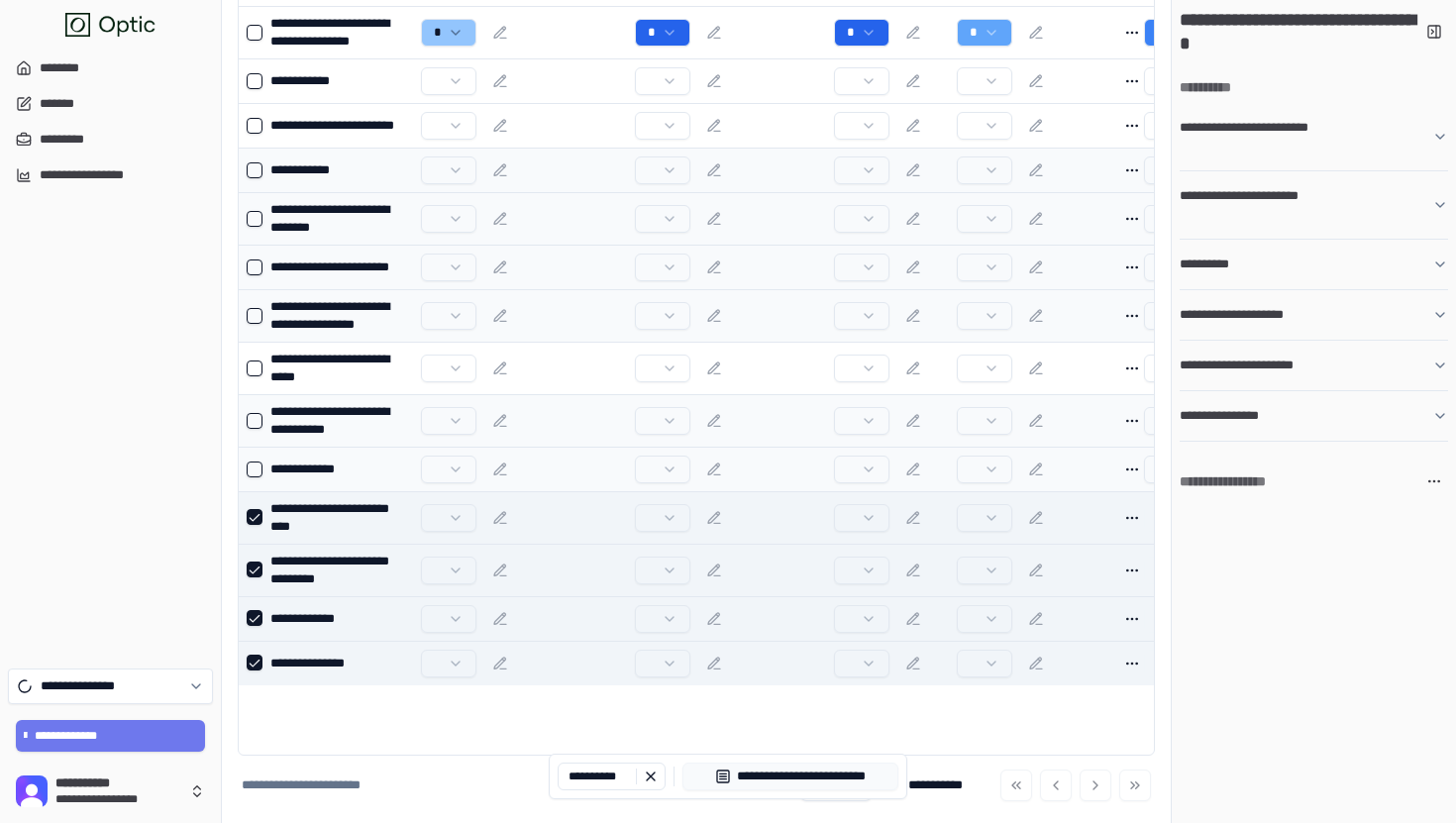 click at bounding box center (255, 517) 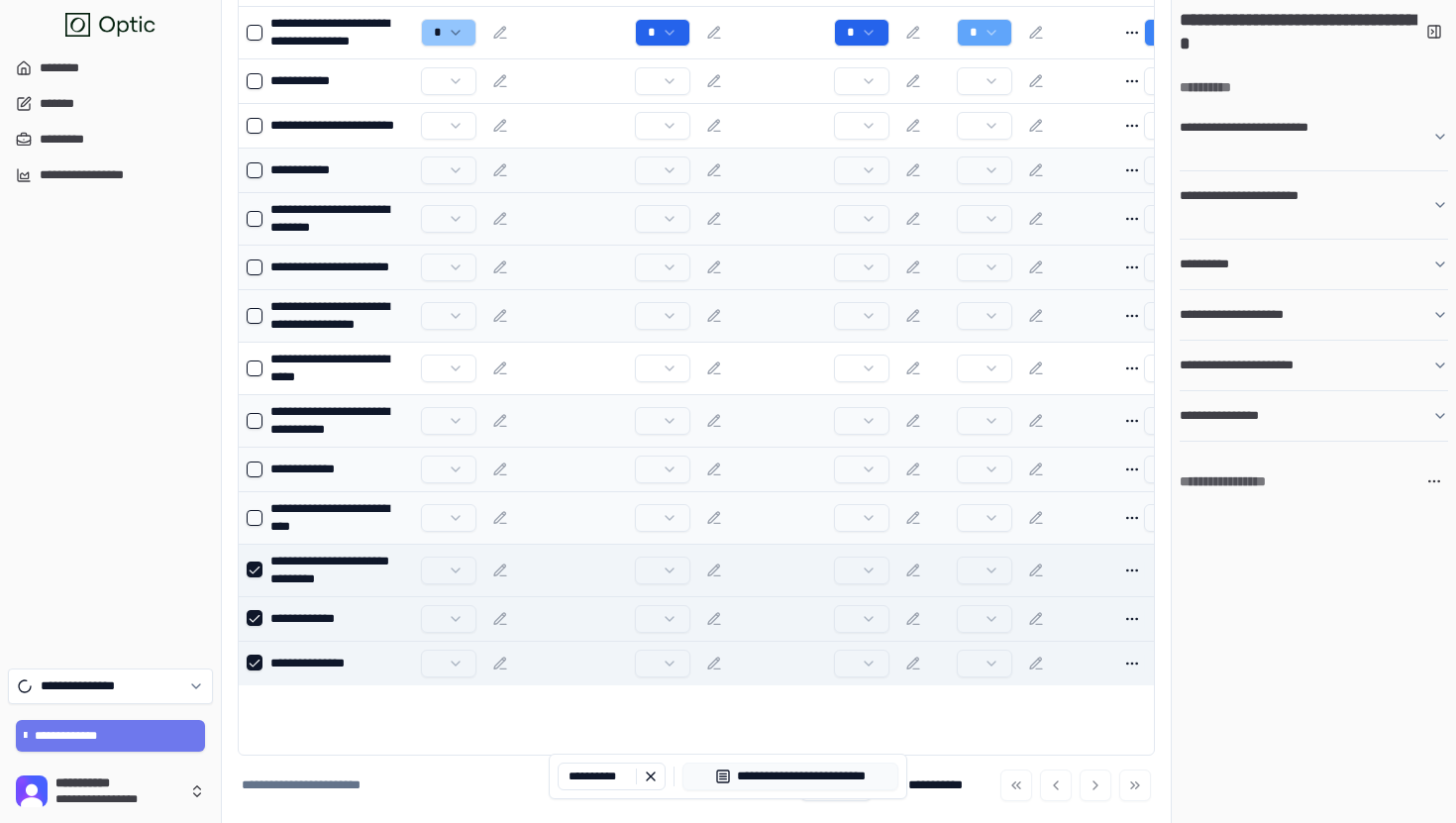 click at bounding box center (255, 569) 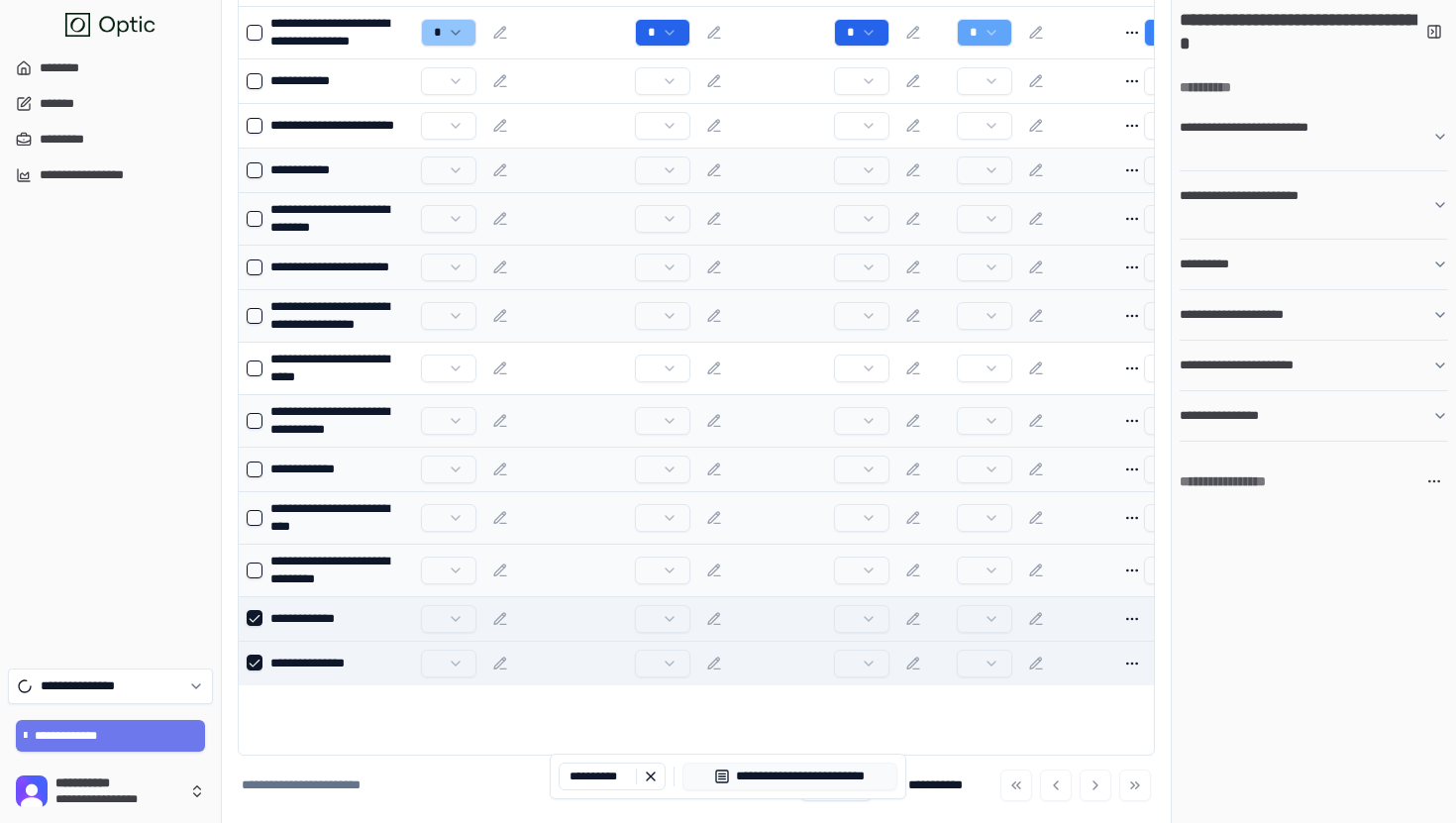 click at bounding box center [255, 618] 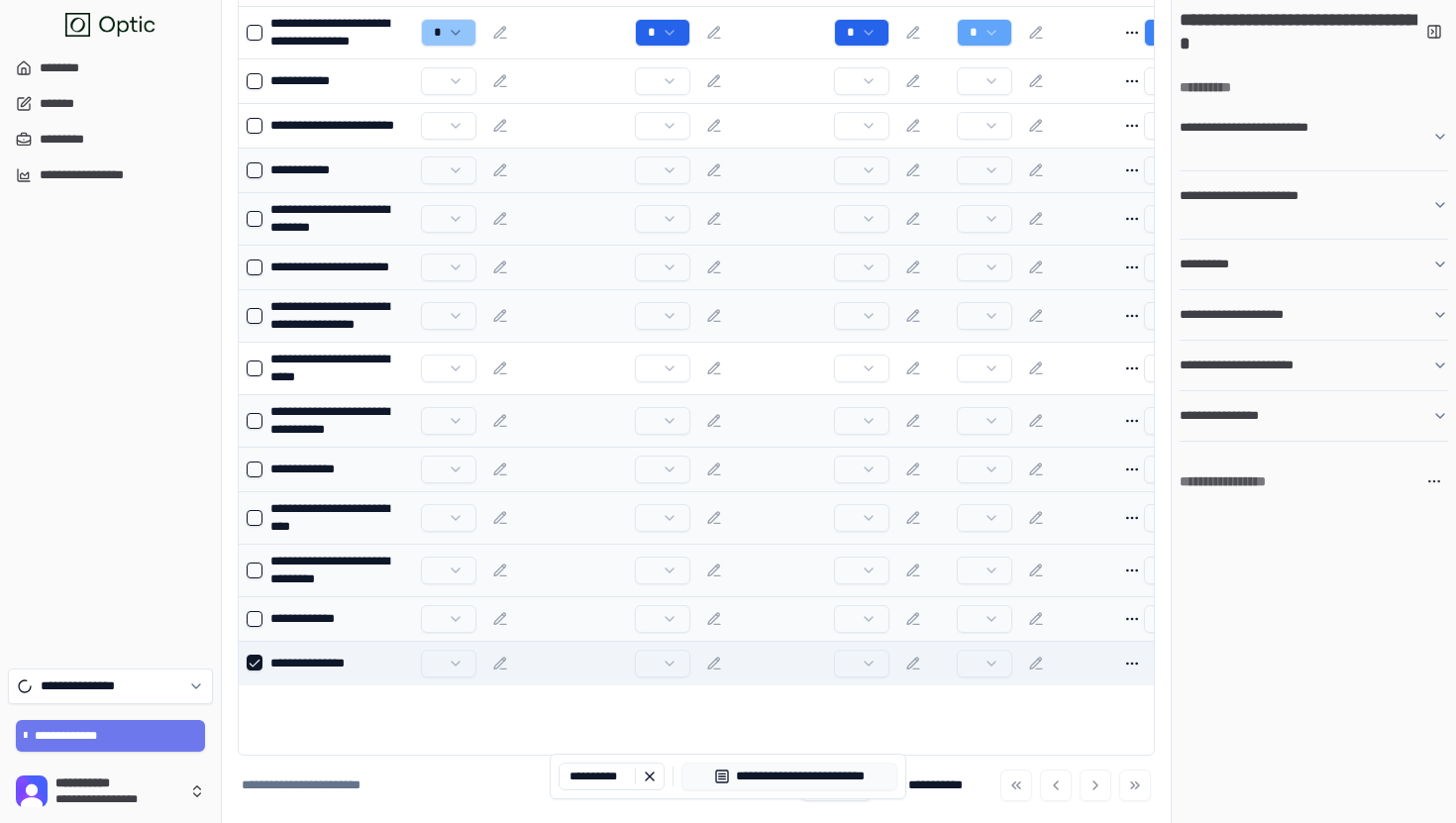click at bounding box center [255, 663] 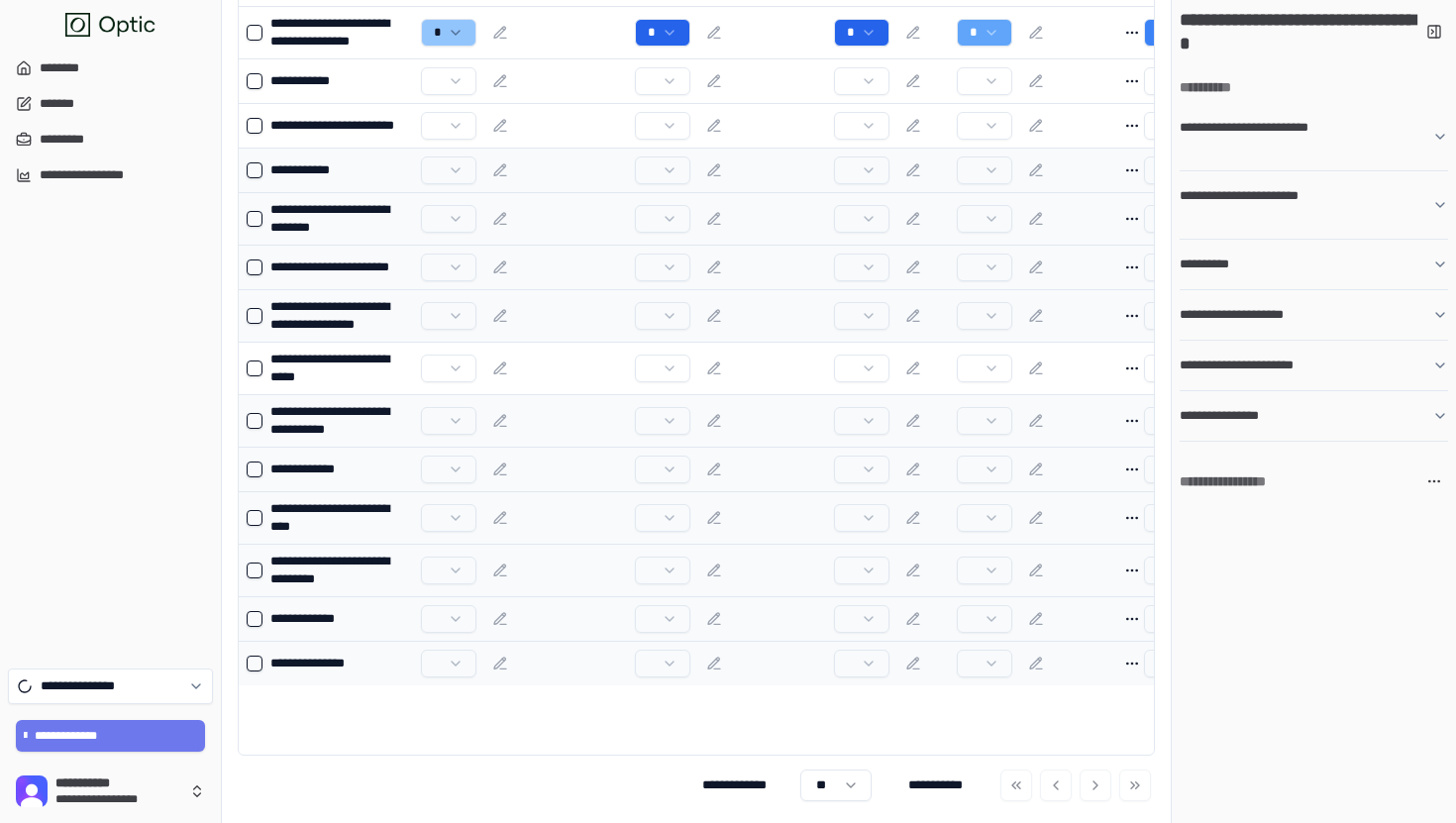 click at bounding box center (255, 664) 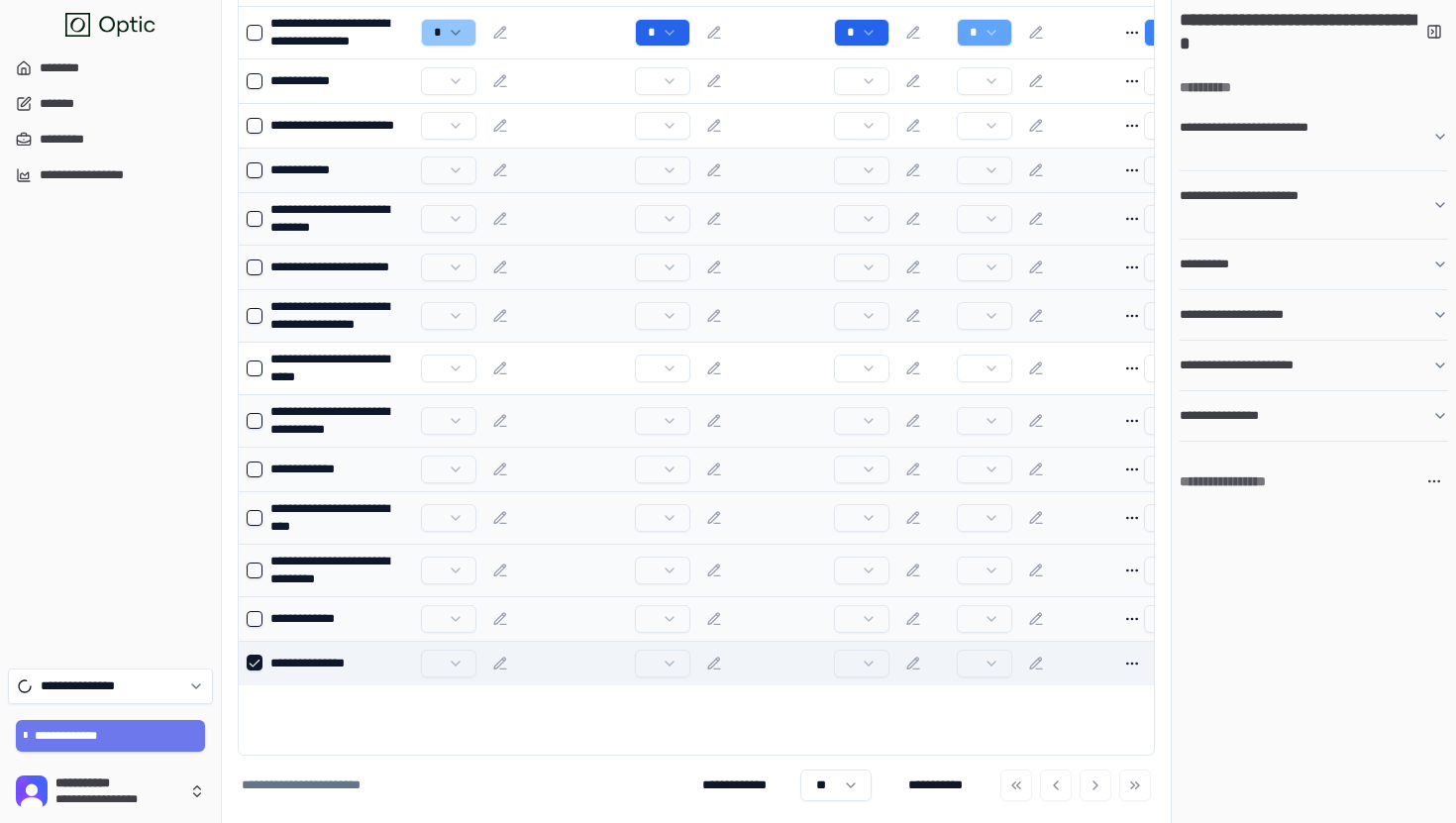 click at bounding box center [251, 619] 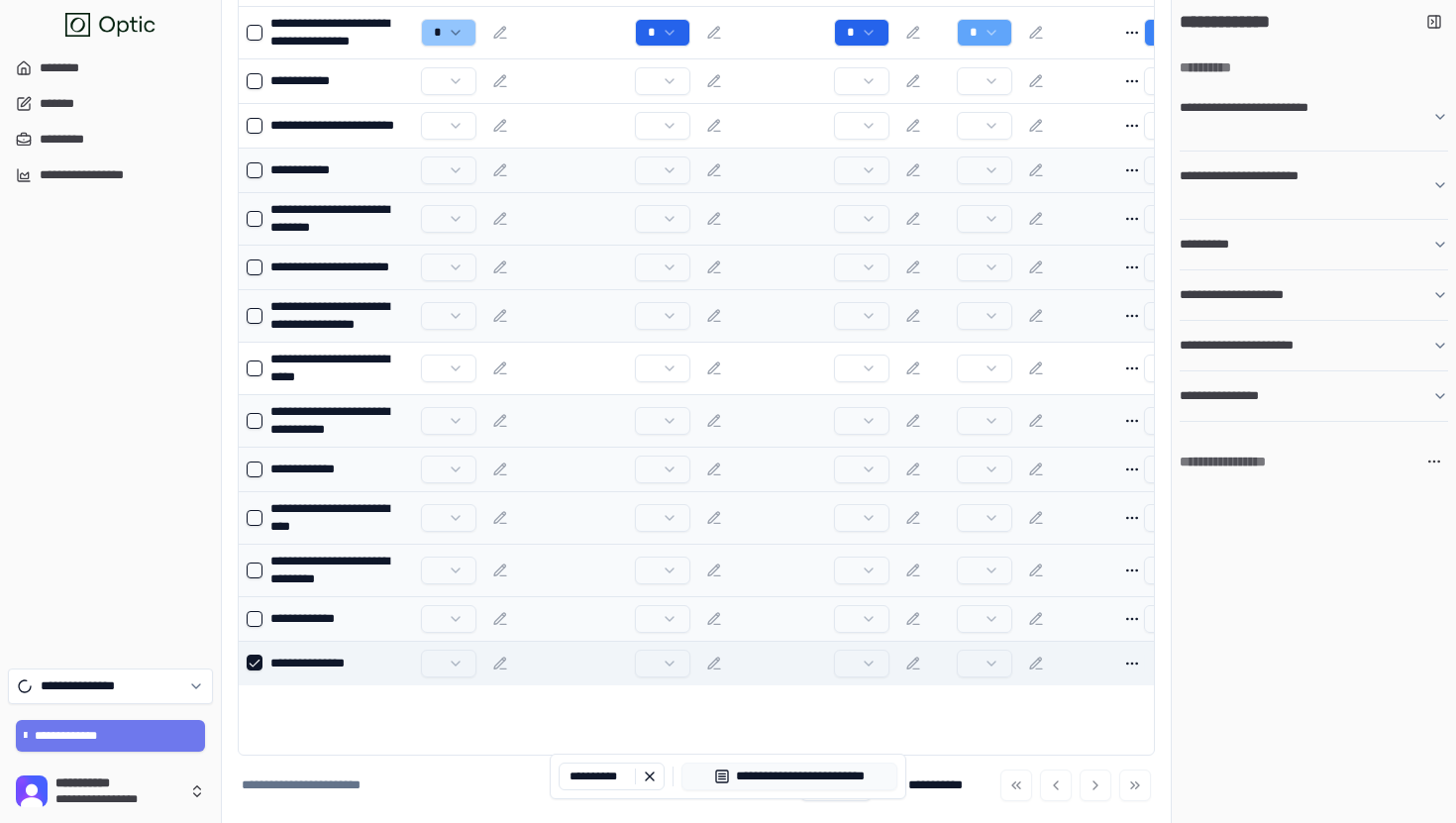 click at bounding box center [255, 619] 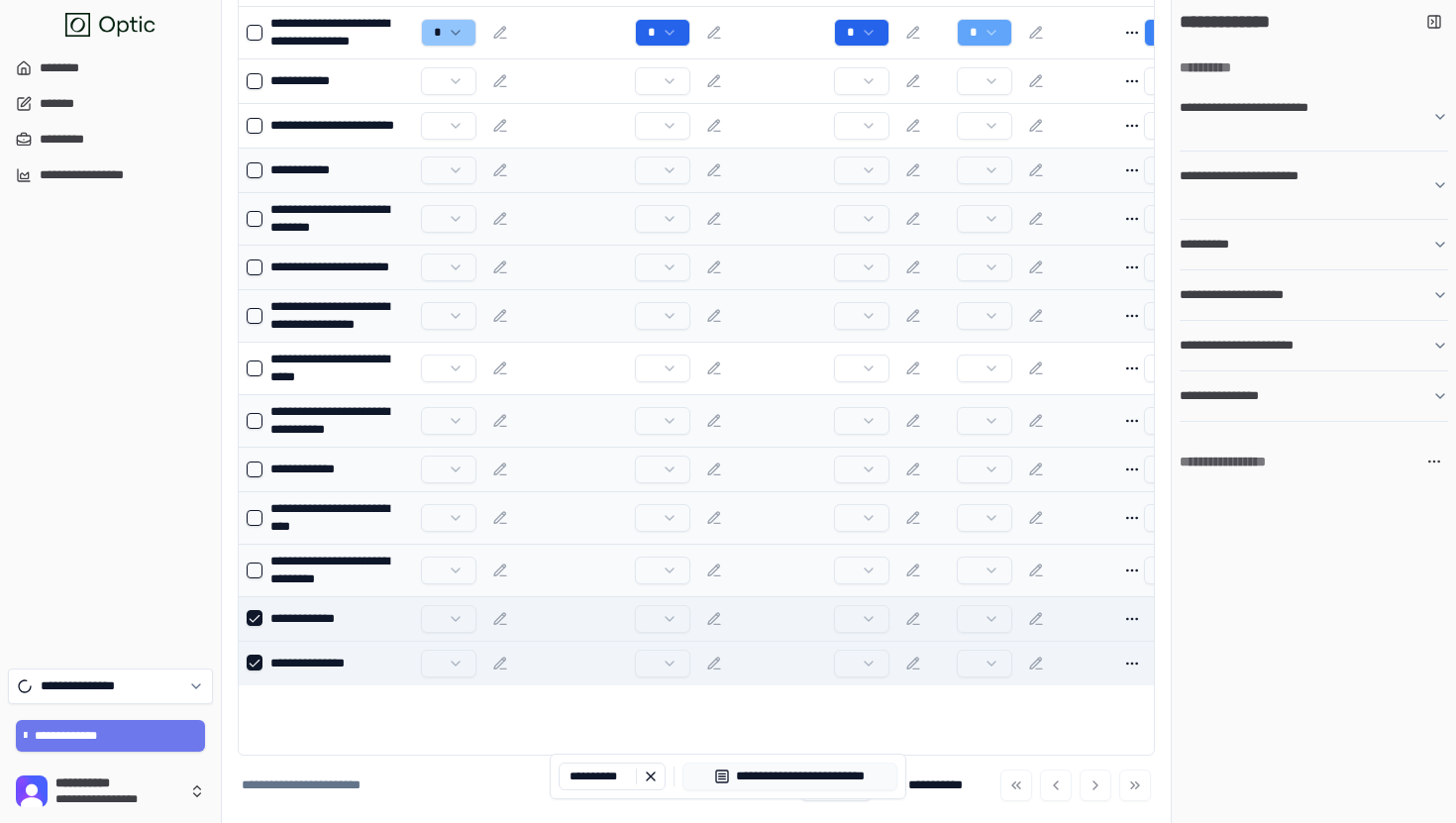 click at bounding box center [255, 663] 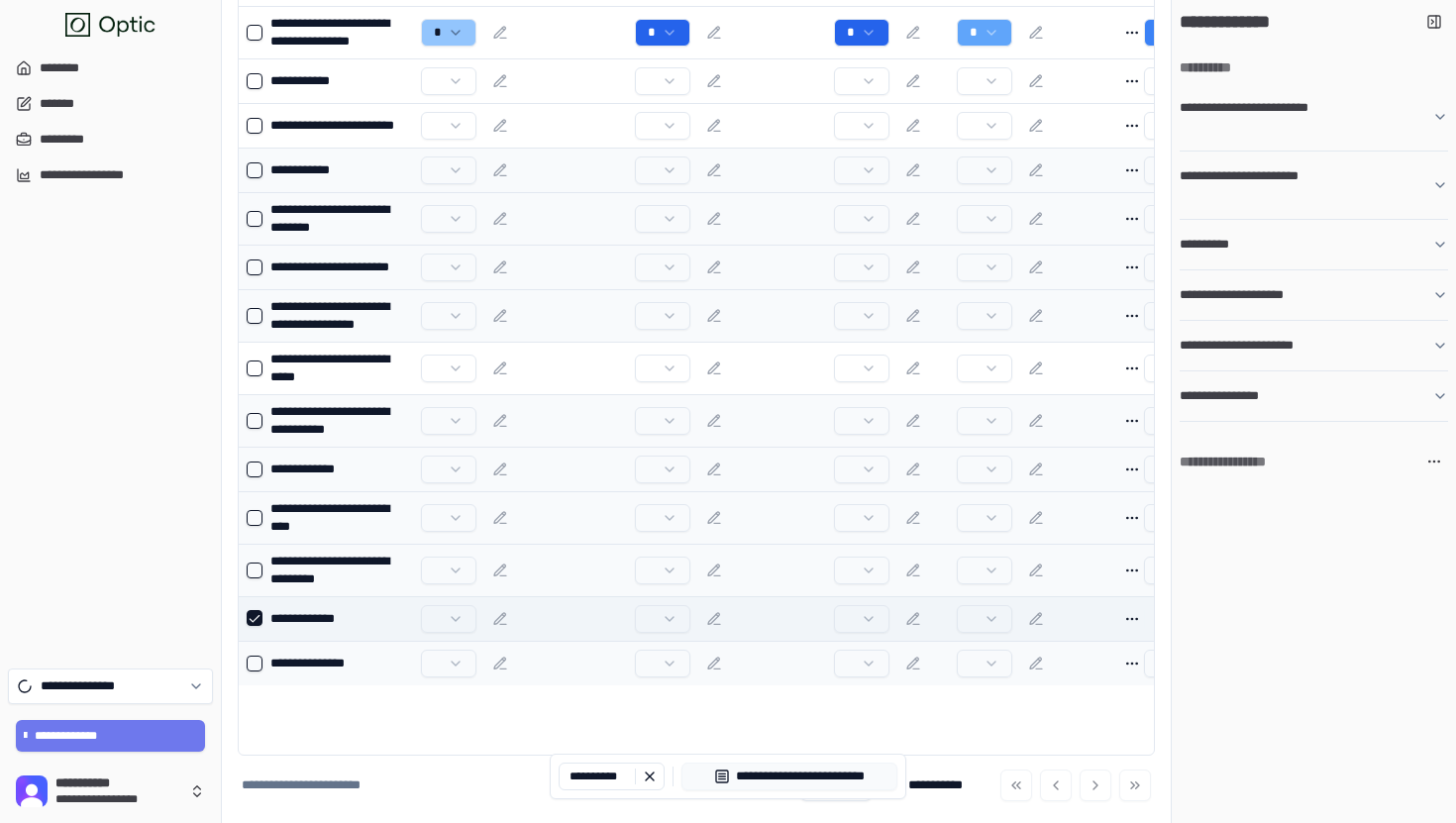 click at bounding box center (251, 619) 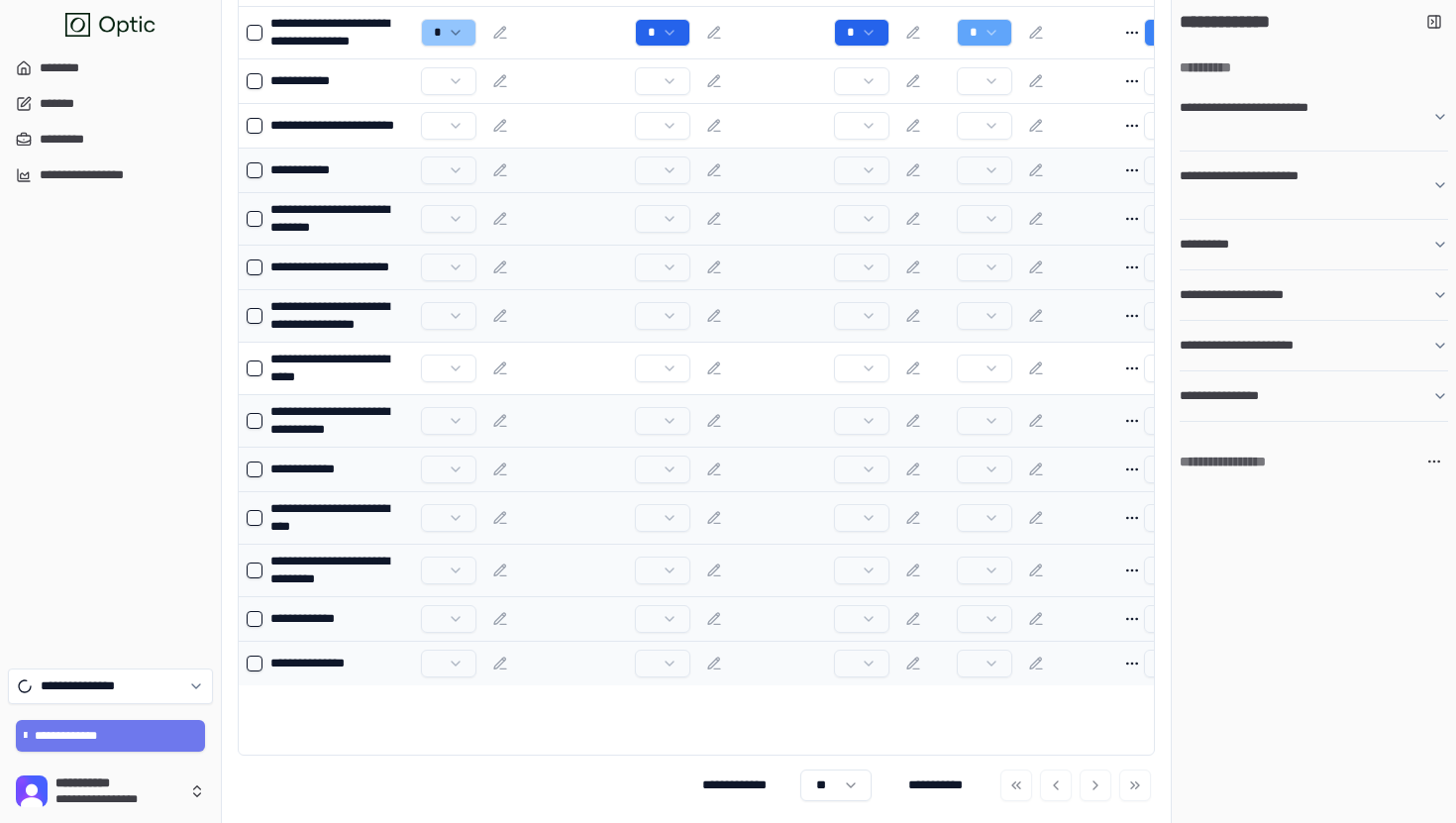 scroll, scrollTop: 0, scrollLeft: 0, axis: both 